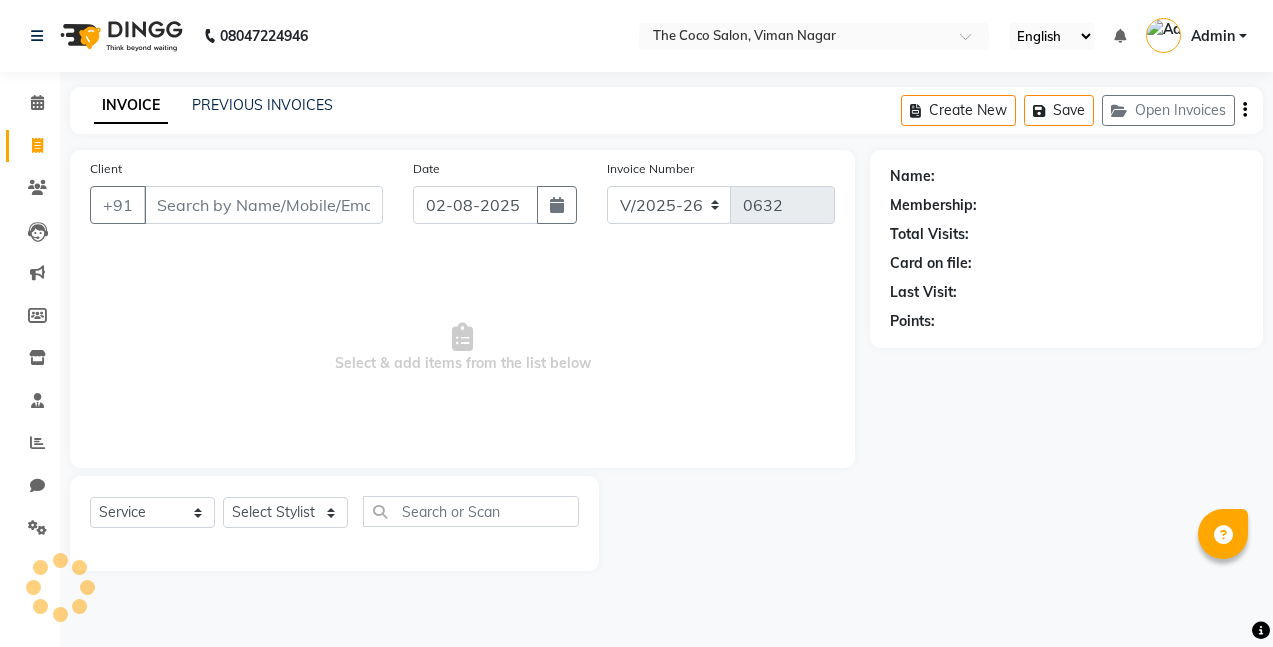 select on "5542" 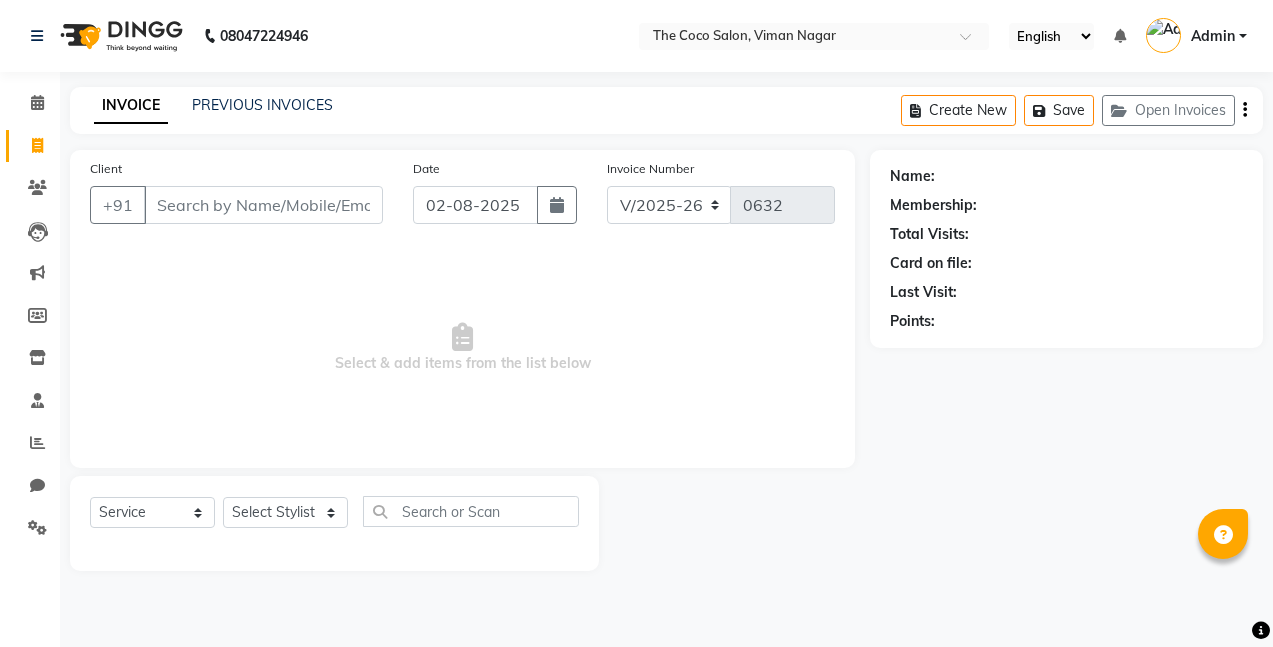 click on "Client" at bounding box center [263, 205] 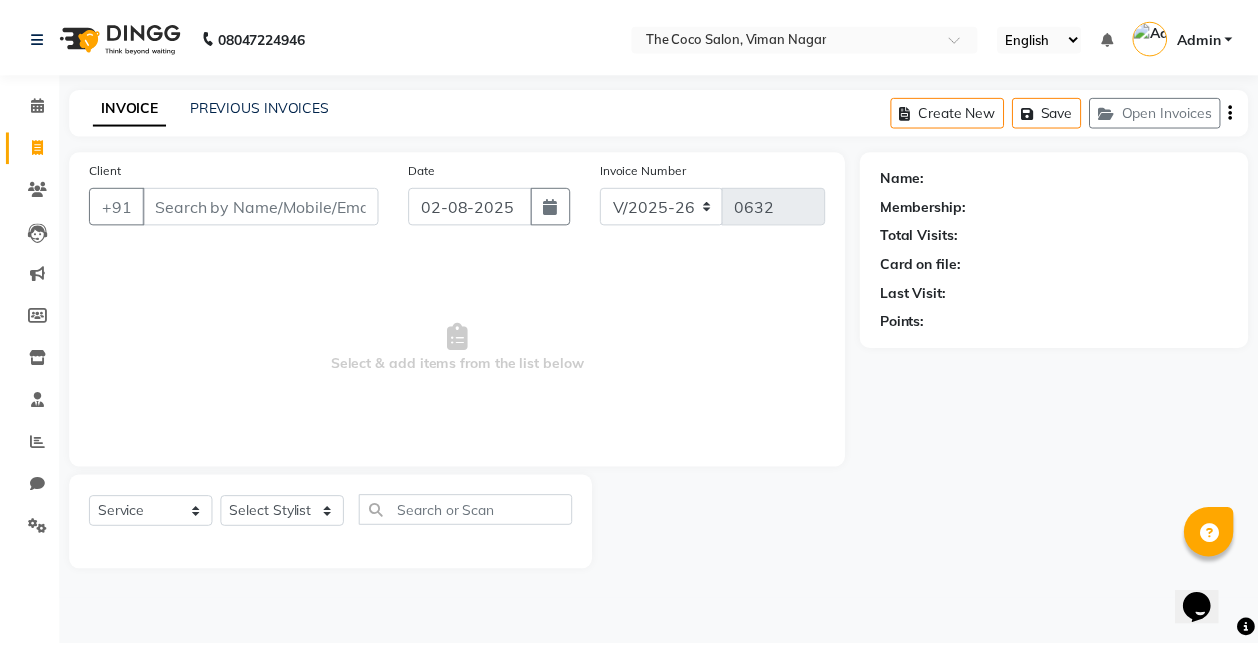 scroll, scrollTop: 0, scrollLeft: 0, axis: both 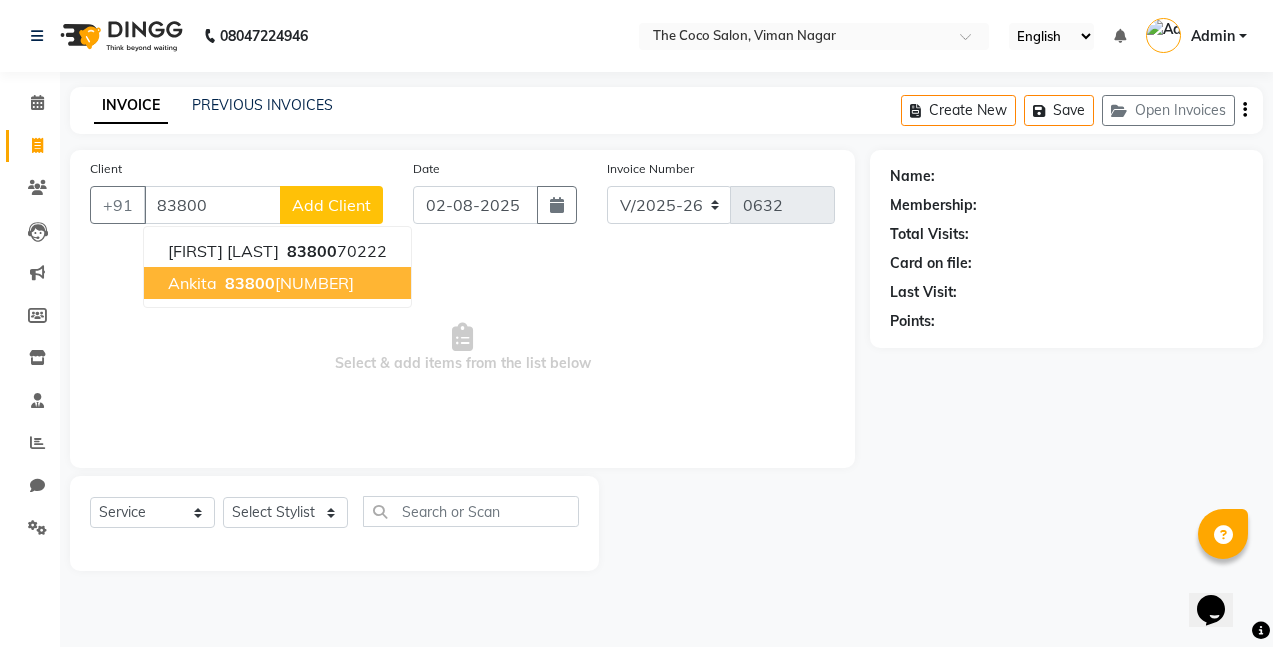 click on "[PHONE]" at bounding box center (287, 283) 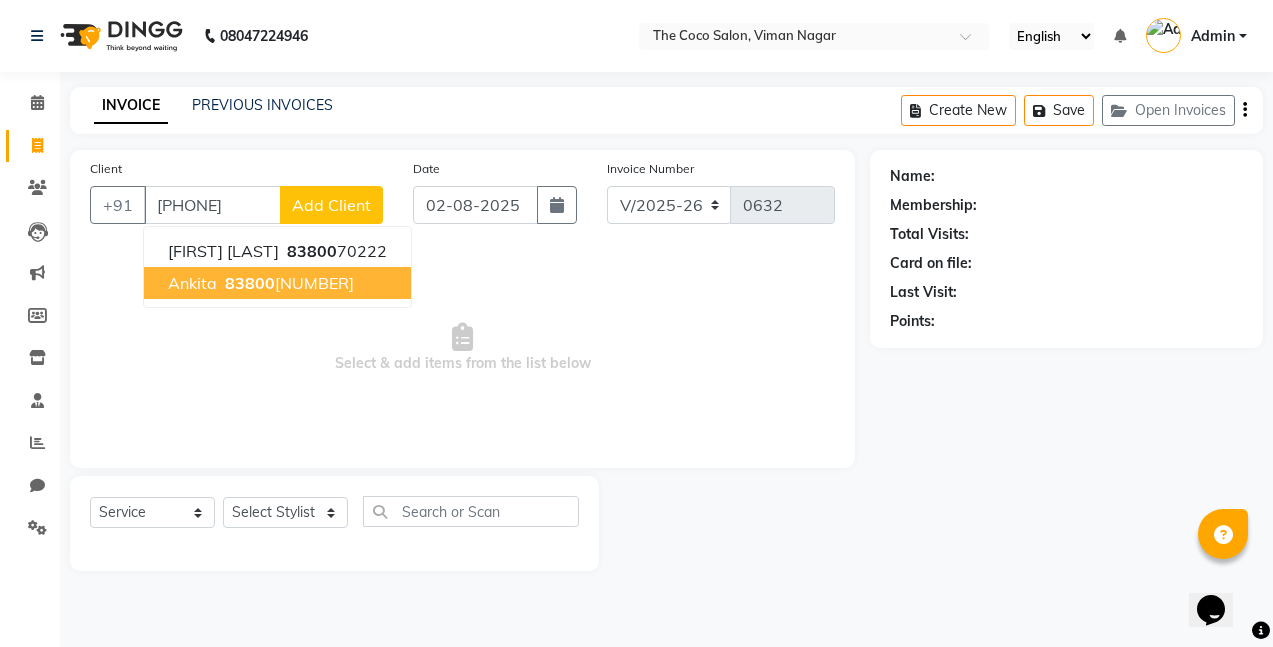 type on "[PHONE]" 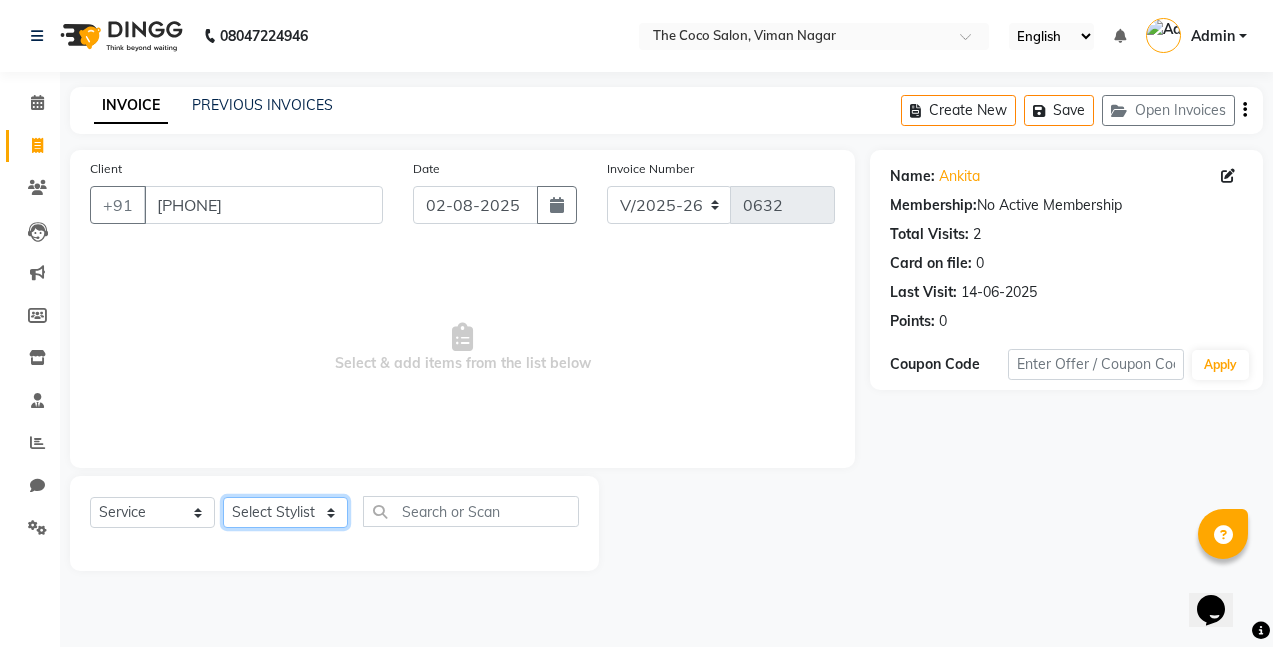 click on "Select Stylist [FIRST] [FIRST] [FIRST] [FIRST] [FIRST]" 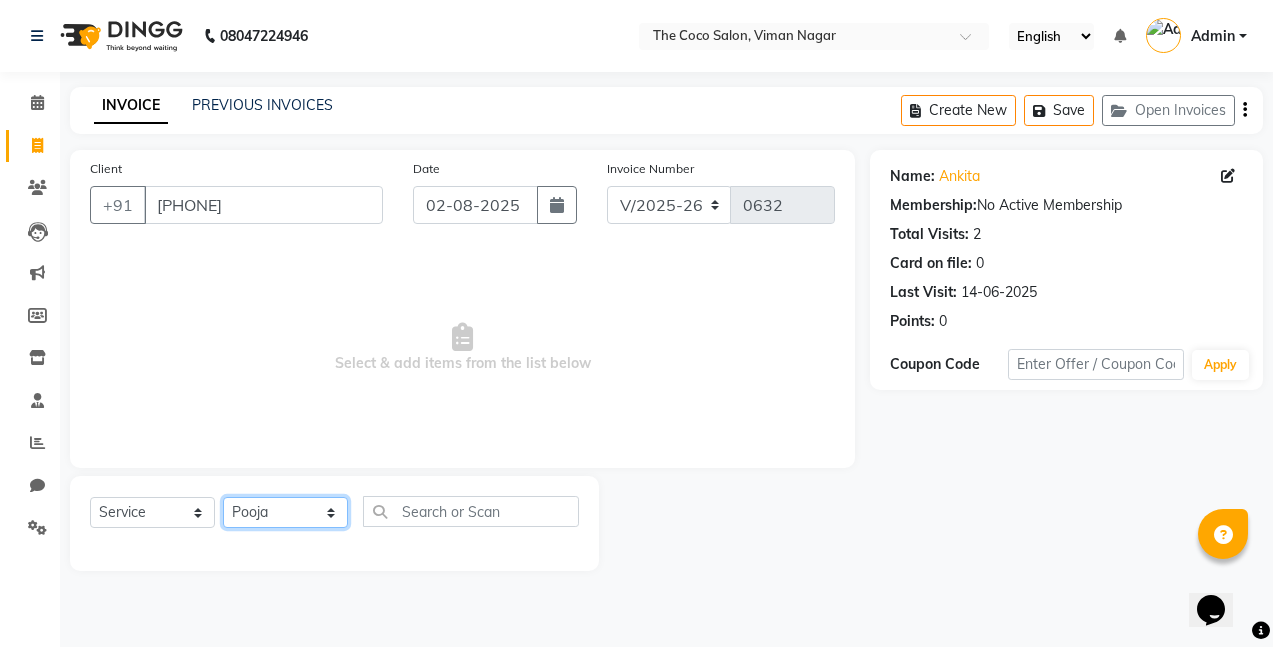 click on "Select Stylist [FIRST] [FIRST] [FIRST] [FIRST] [FIRST]" 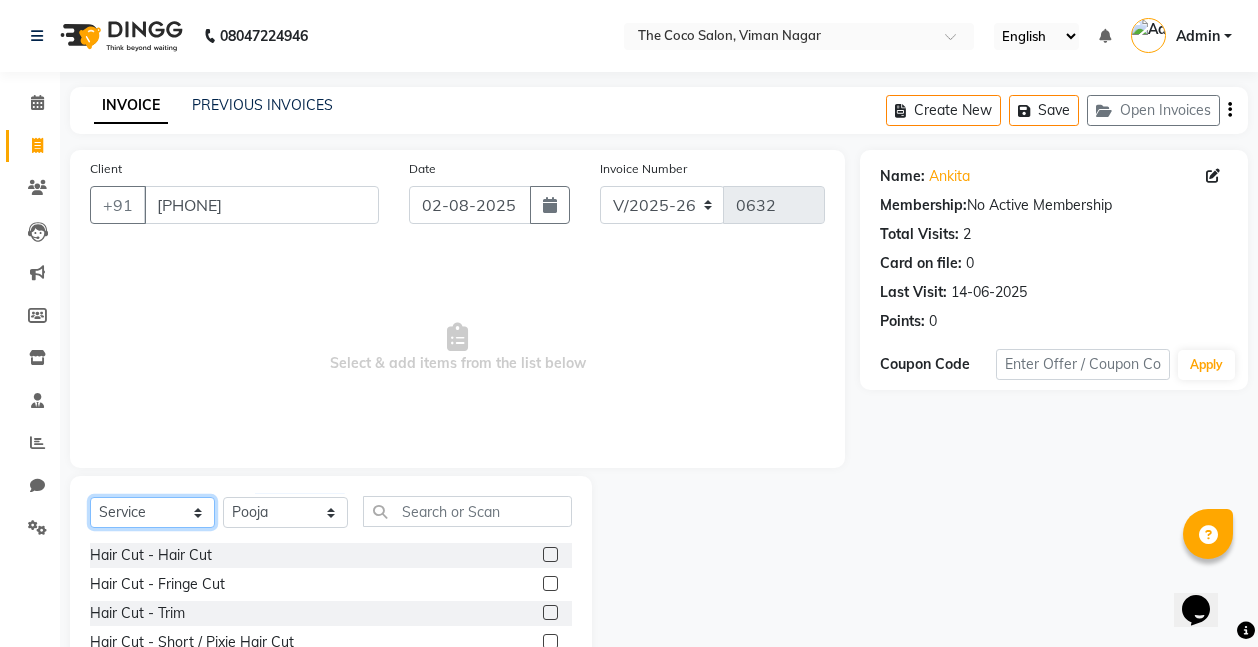 click on "Select  Service  Product  Membership  Package Voucher Prepaid Gift Card" 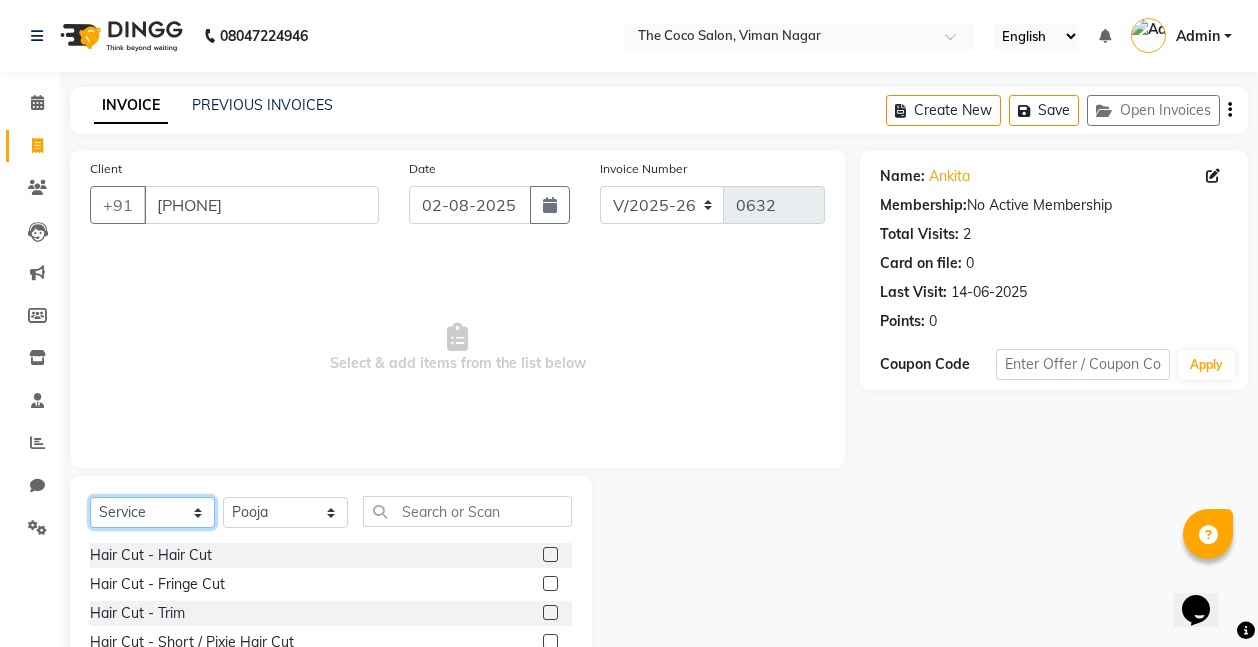 select on "product" 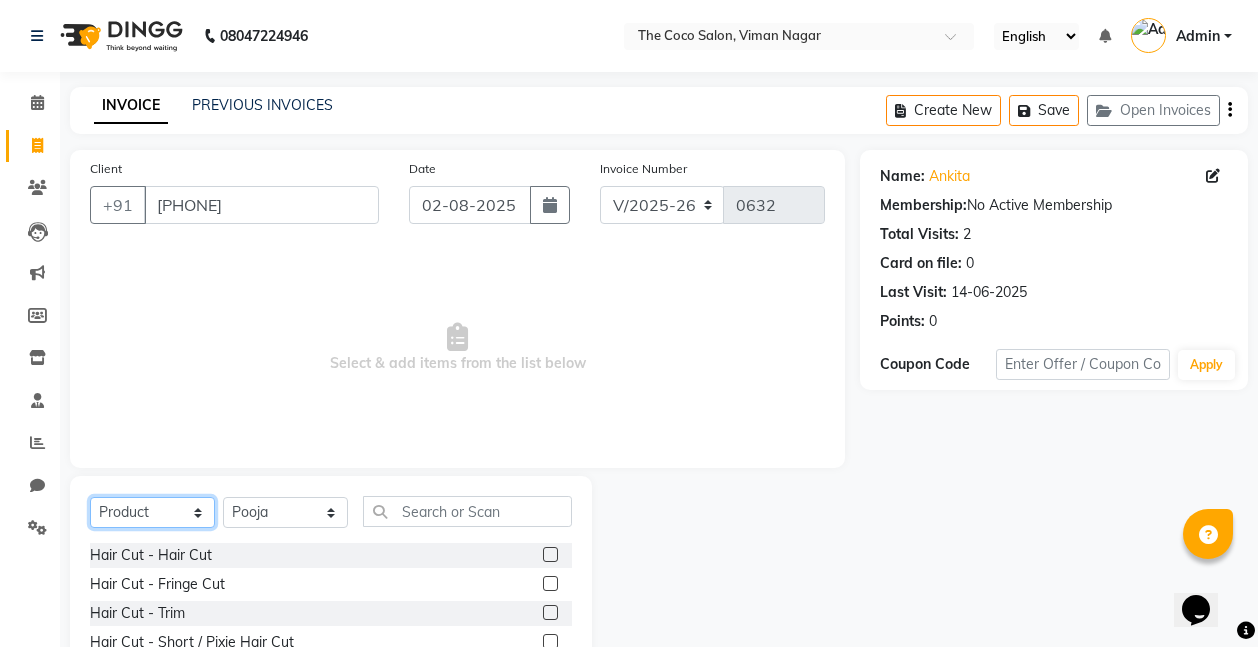 click on "Select  Service  Product  Membership  Package Voucher Prepaid Gift Card" 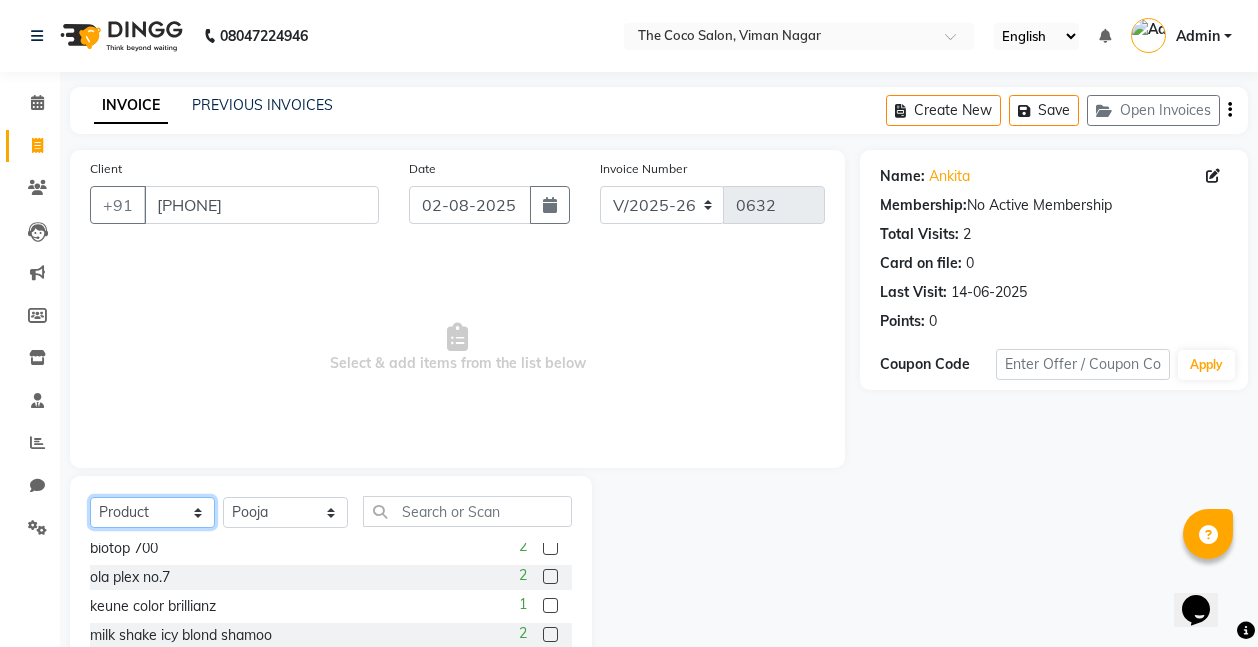 scroll, scrollTop: 402, scrollLeft: 0, axis: vertical 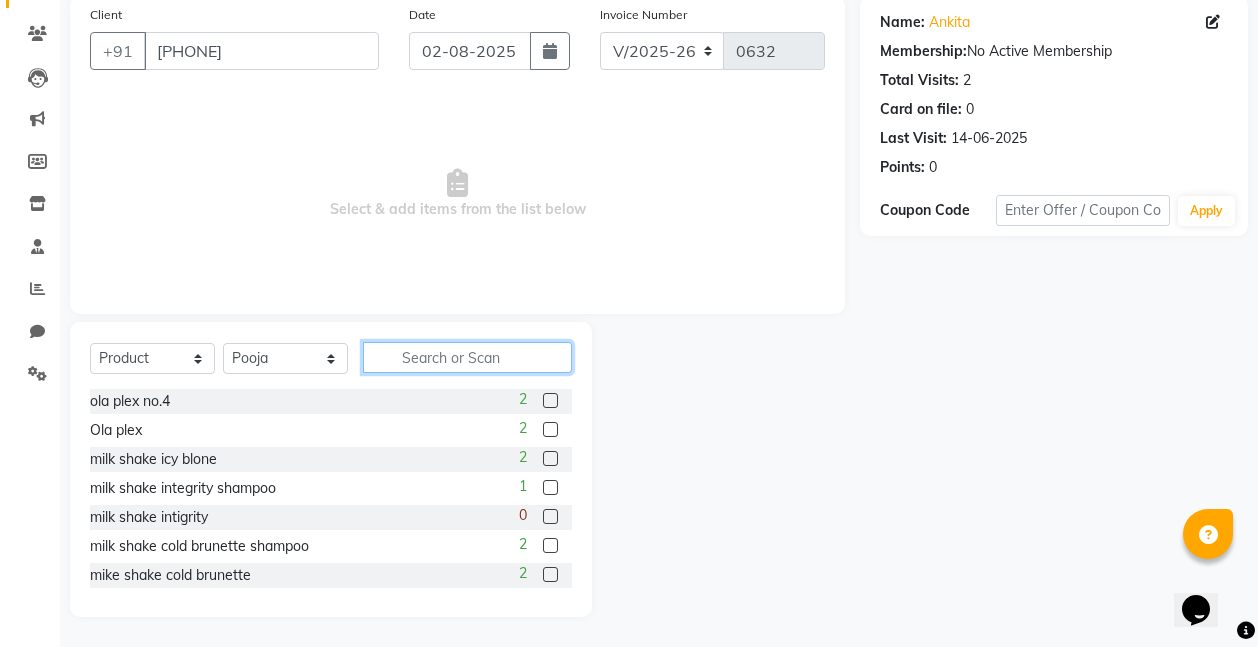 click 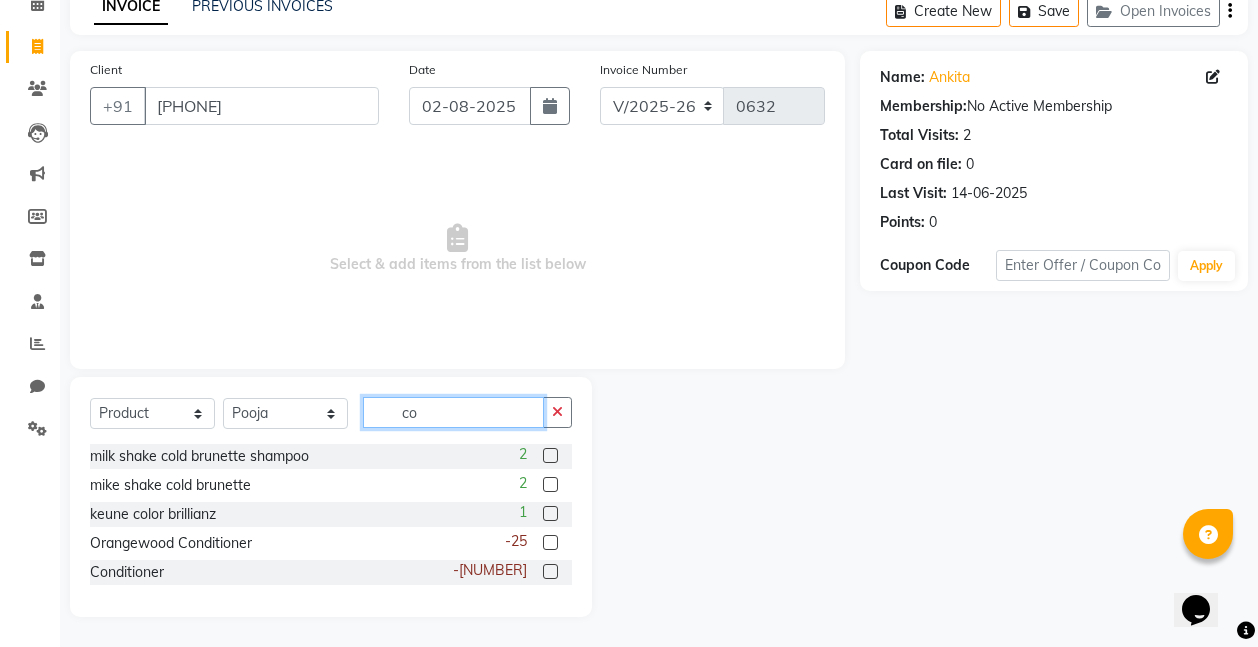 scroll, scrollTop: 99, scrollLeft: 0, axis: vertical 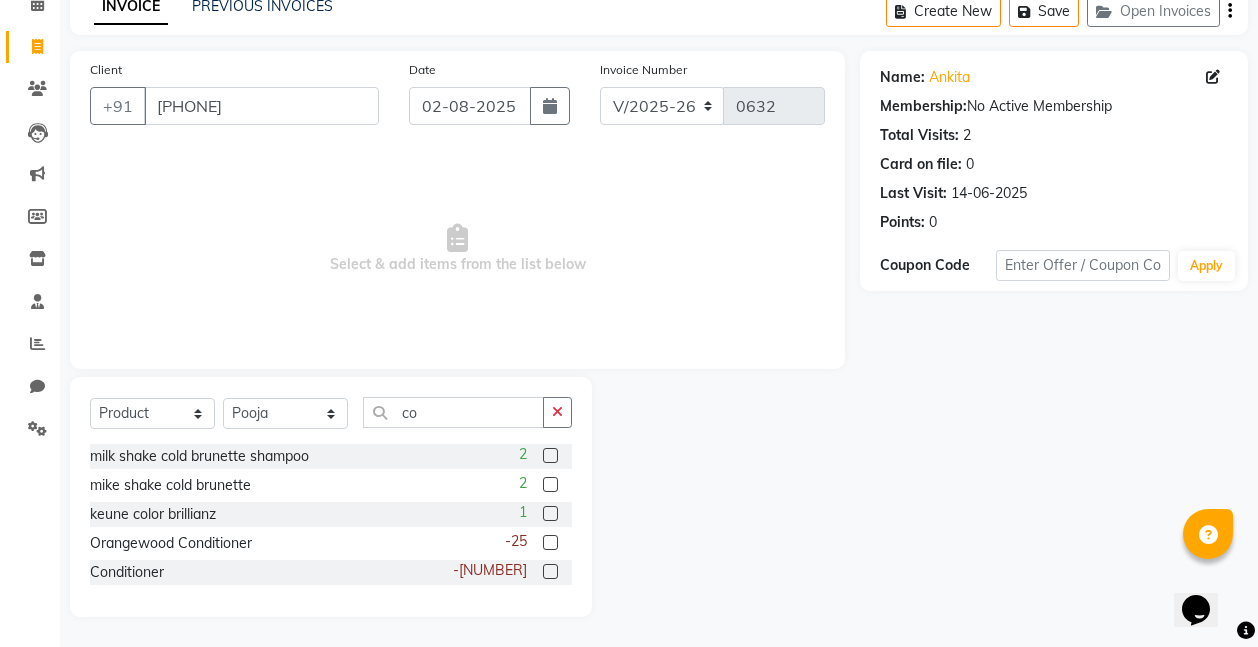 click 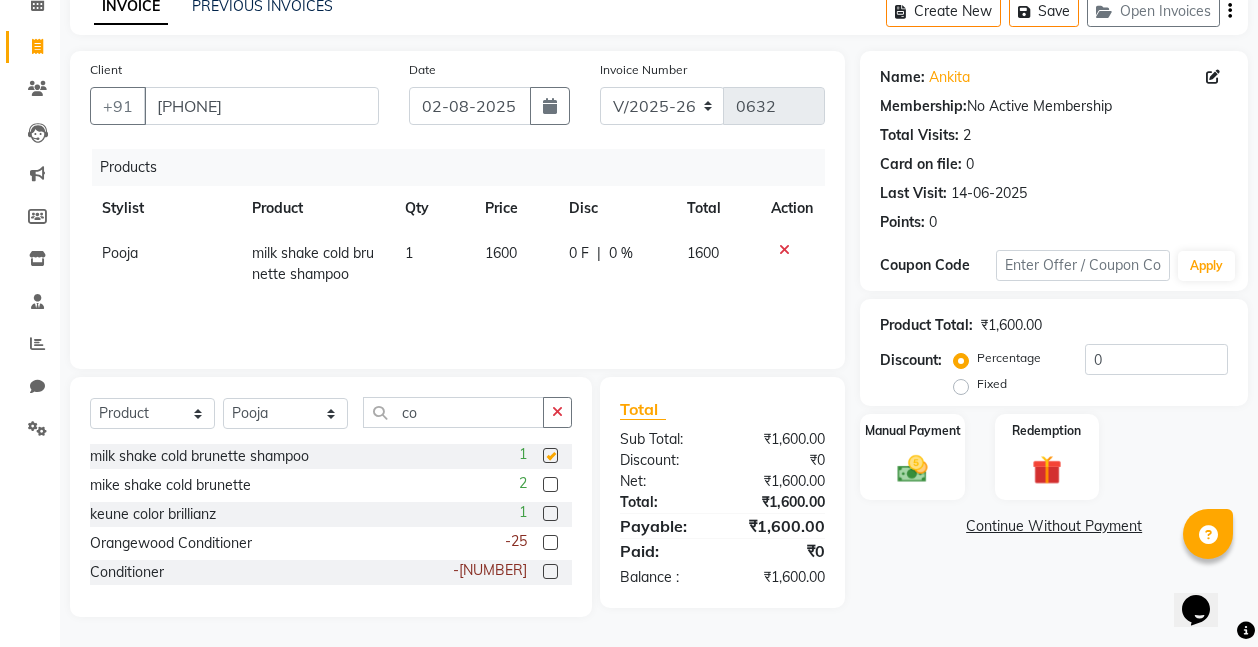 checkbox on "false" 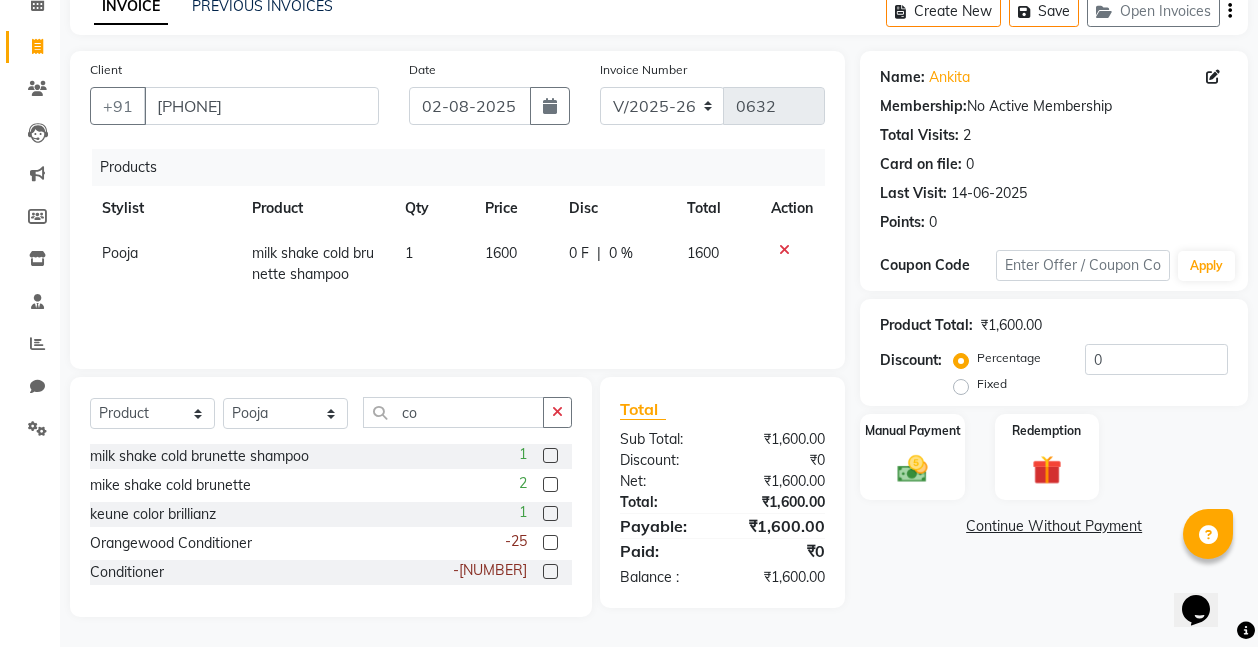 click 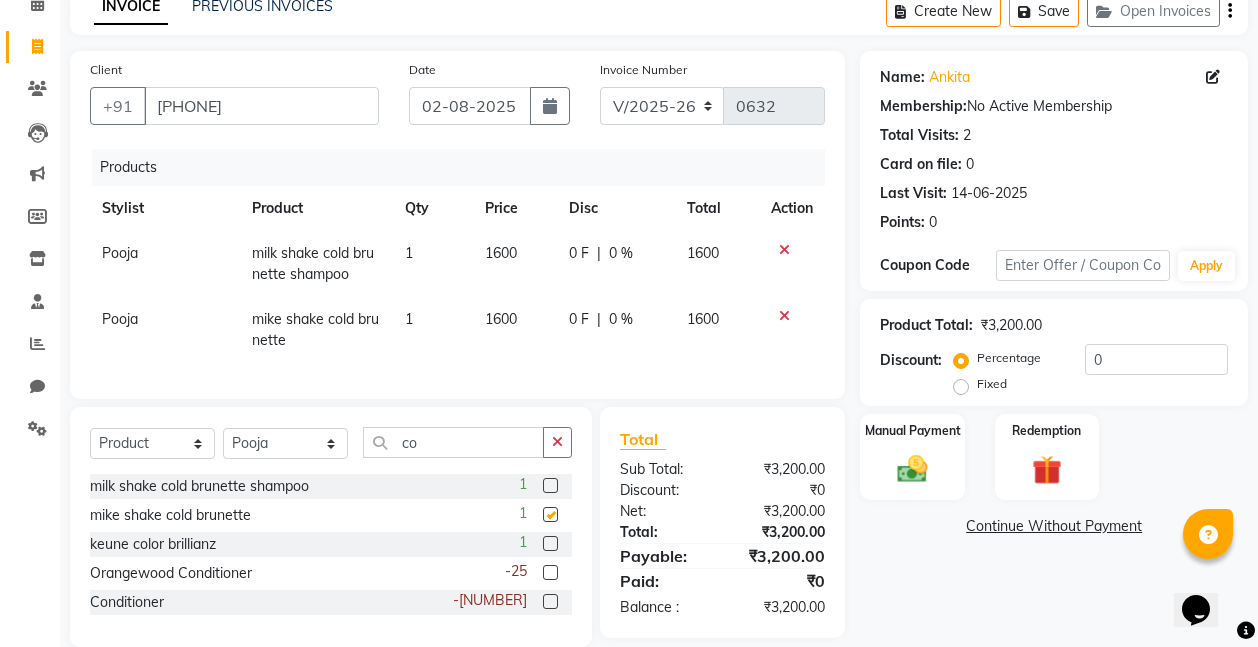 checkbox on "false" 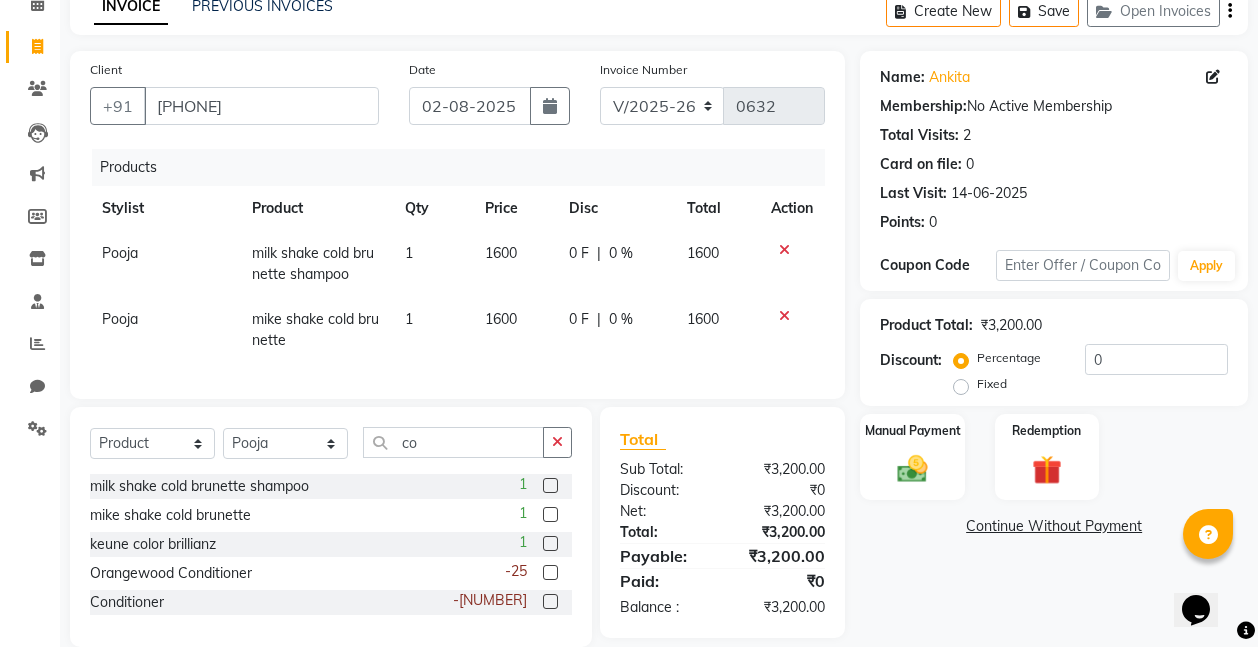click on "1600" 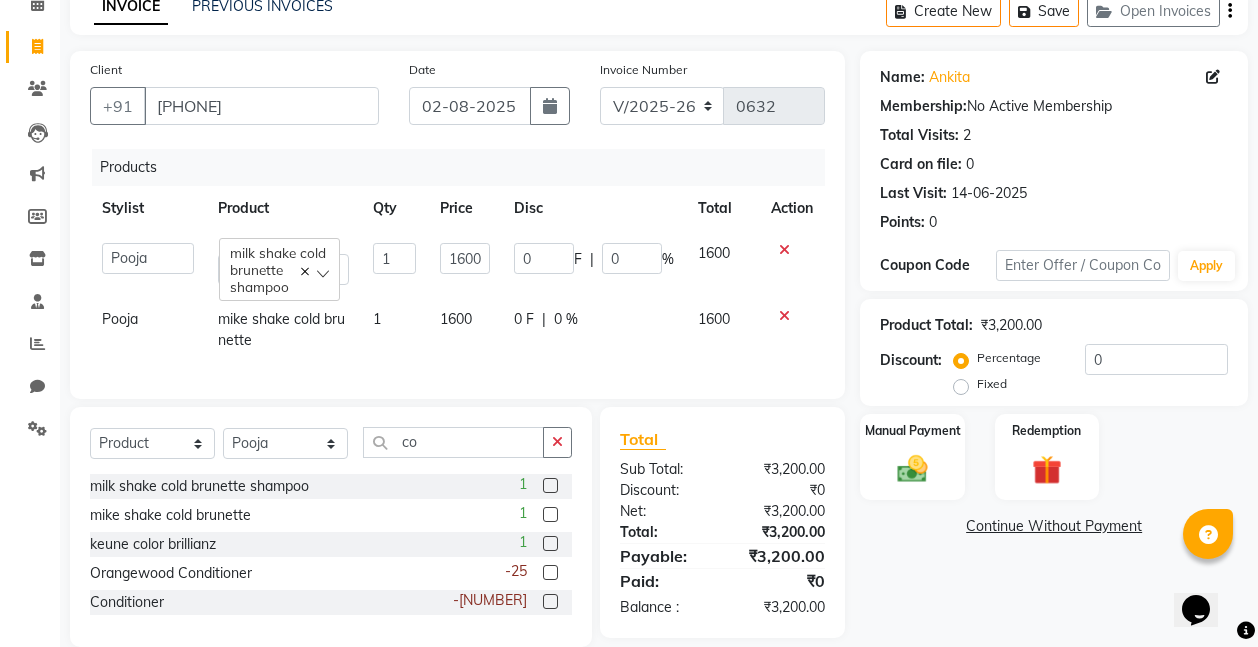 click on "1600" 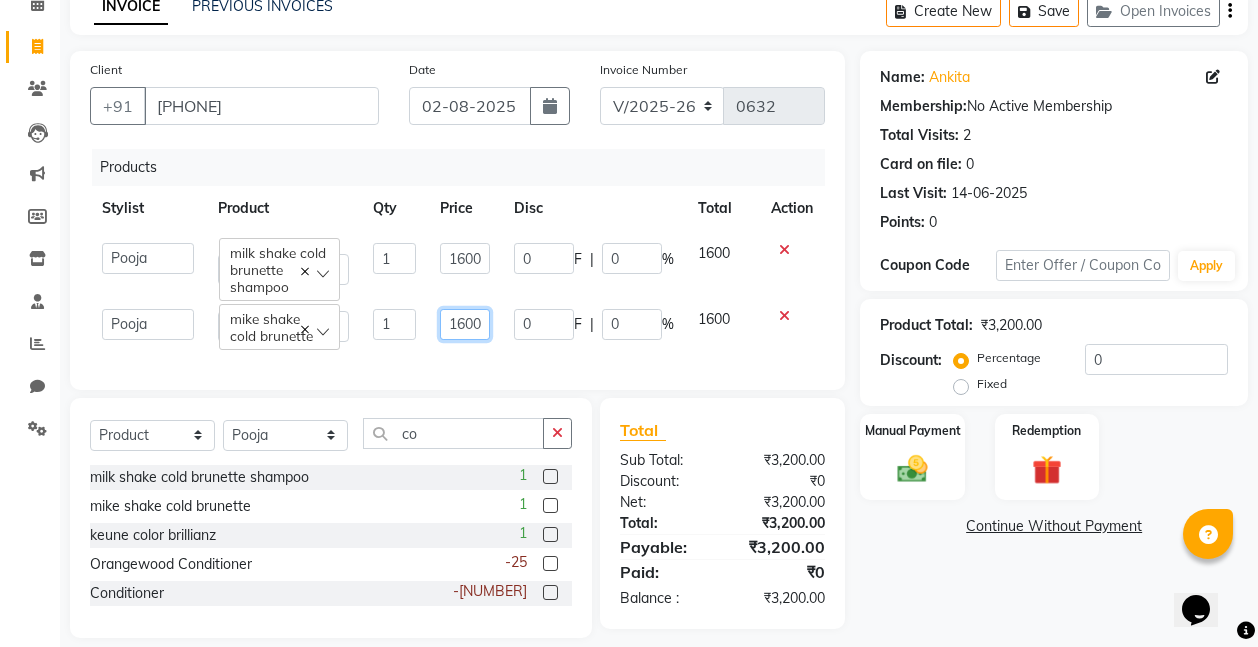 click on "1600" 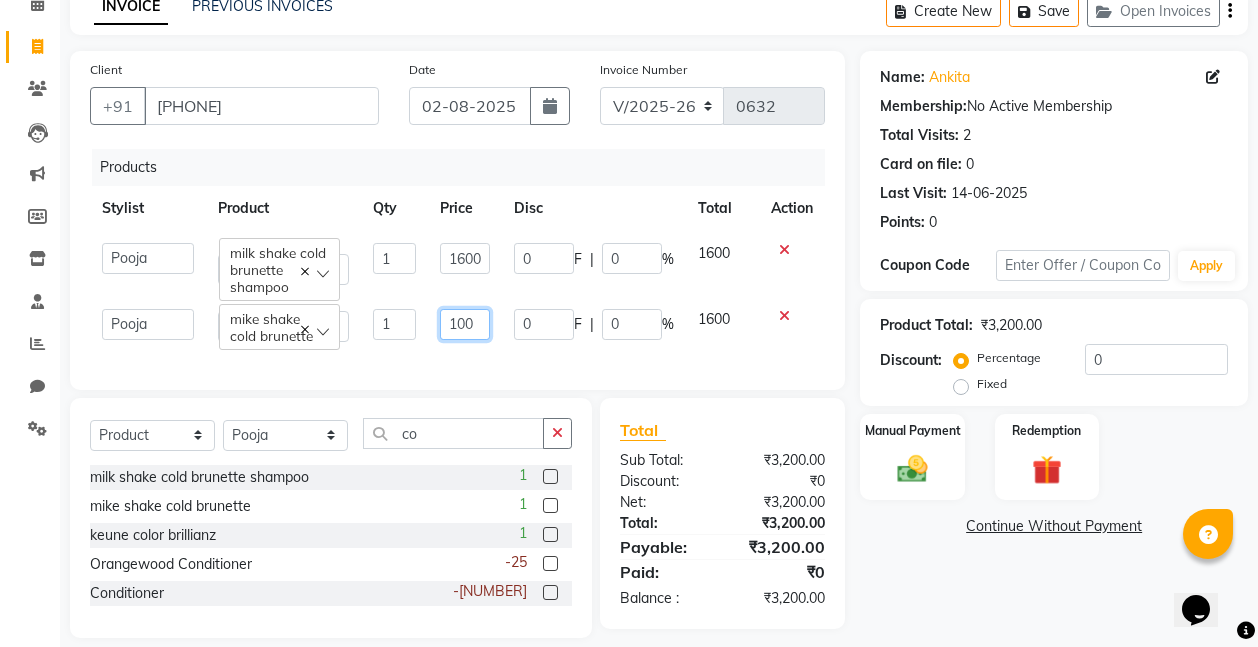 type on "1700" 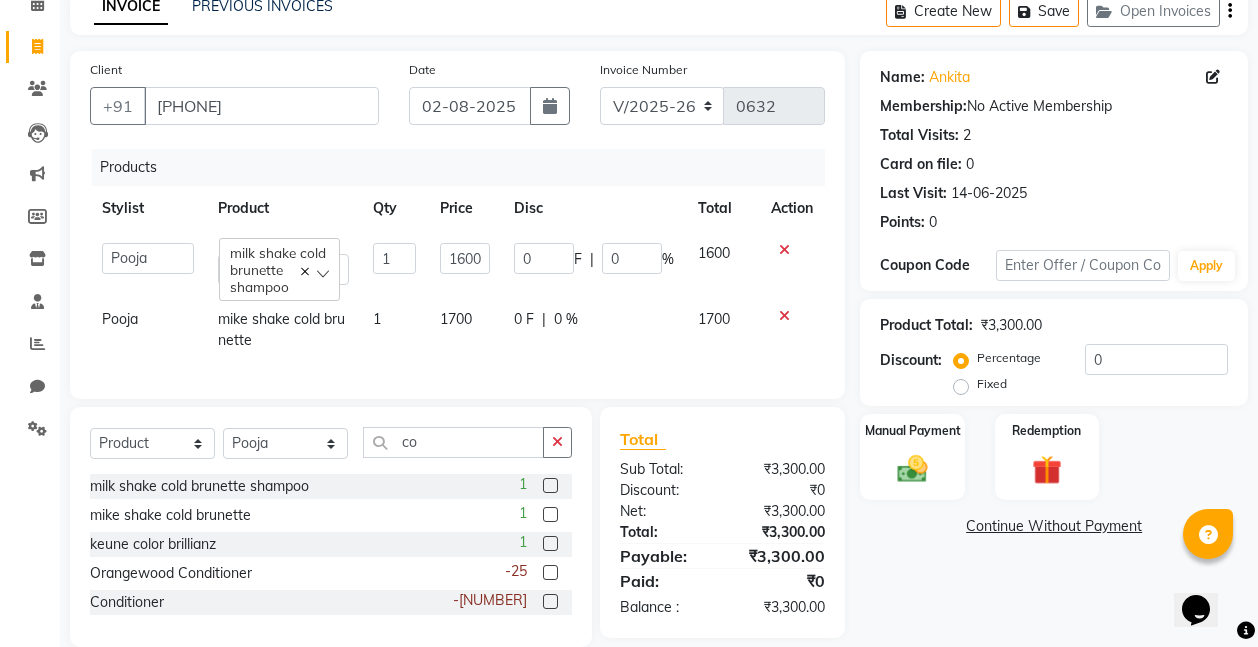 click on "Products Stylist Product Qty Price Disc Total Action [FIRST] [FIRST] [FIRST] [FIRST] [FIRST] milk shake cold brunette shampoo 1 1600 0 F | 0 % 1600 [FIRST] mike shake cold brunette 1 1700 0 F | 0 % 1700" 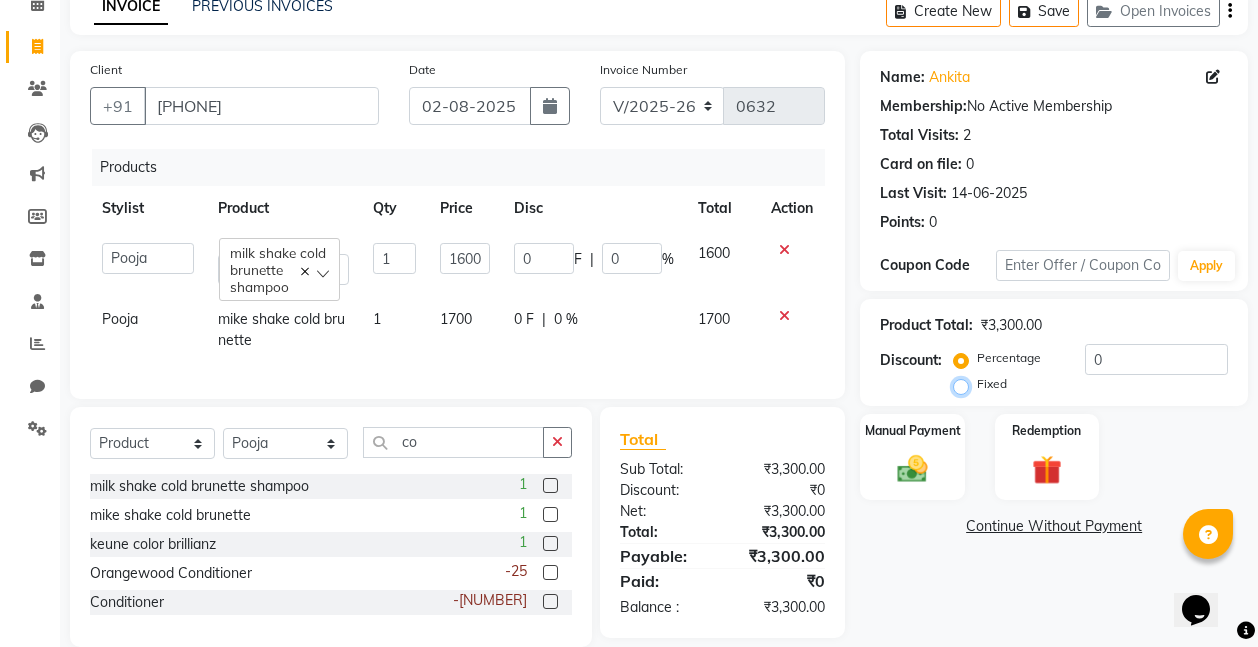 click on "Fixed" at bounding box center [965, 384] 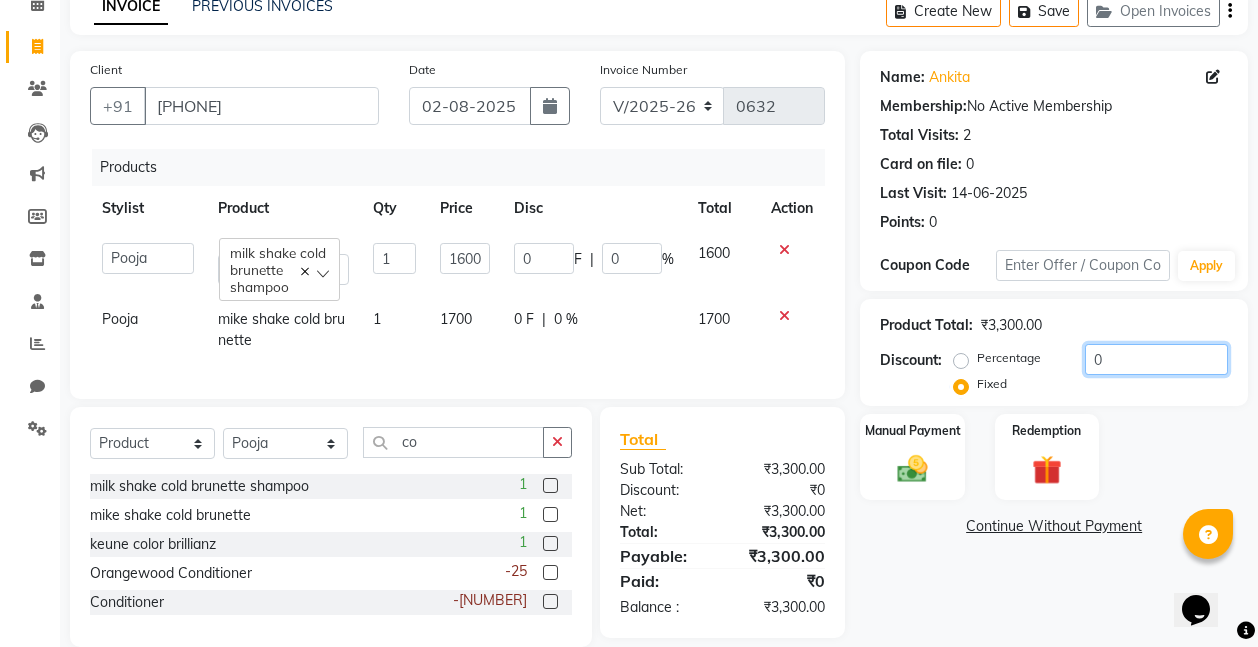click on "0" 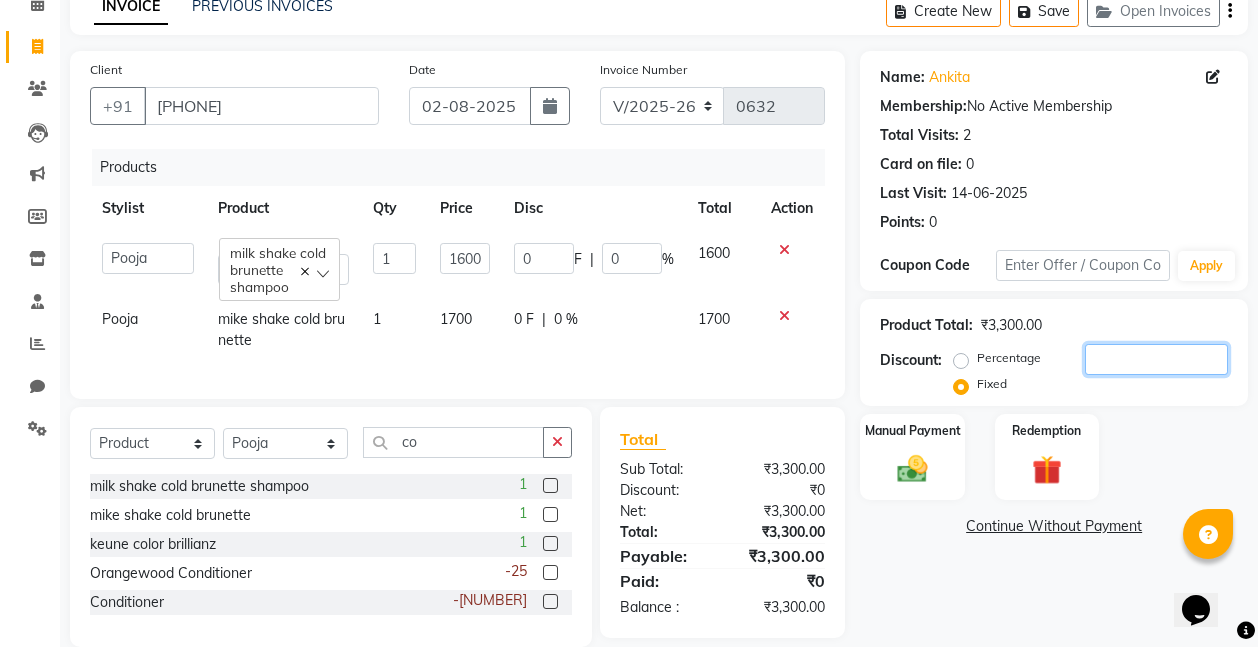 type on "1" 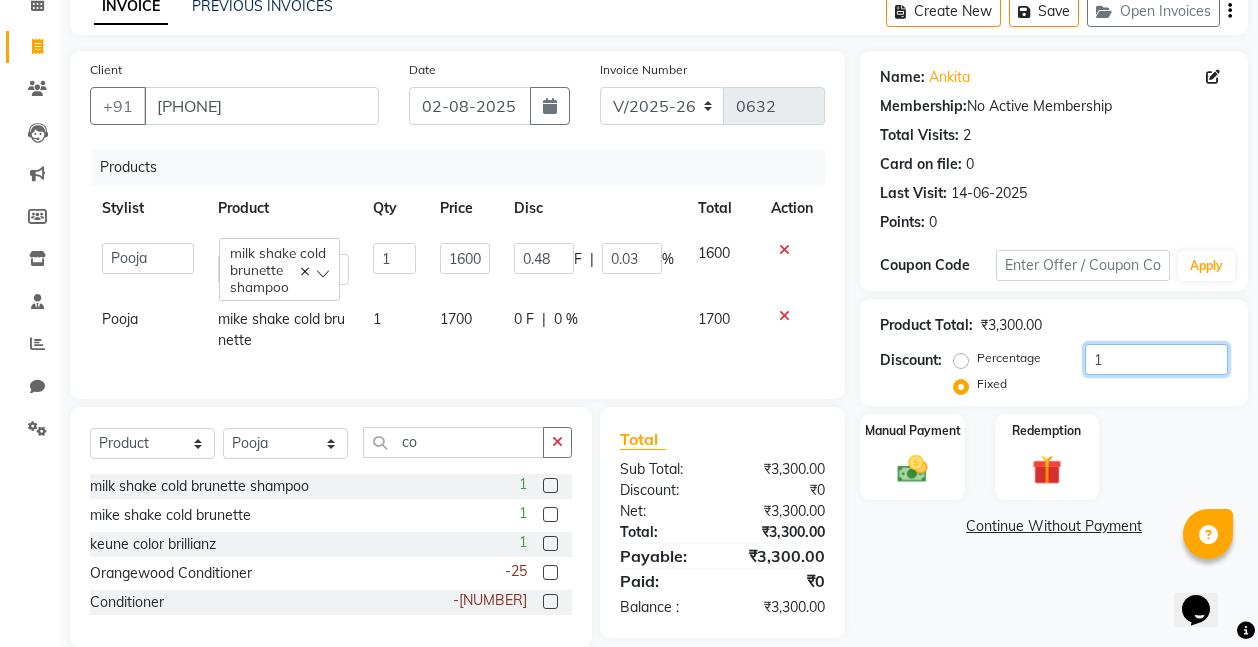 type 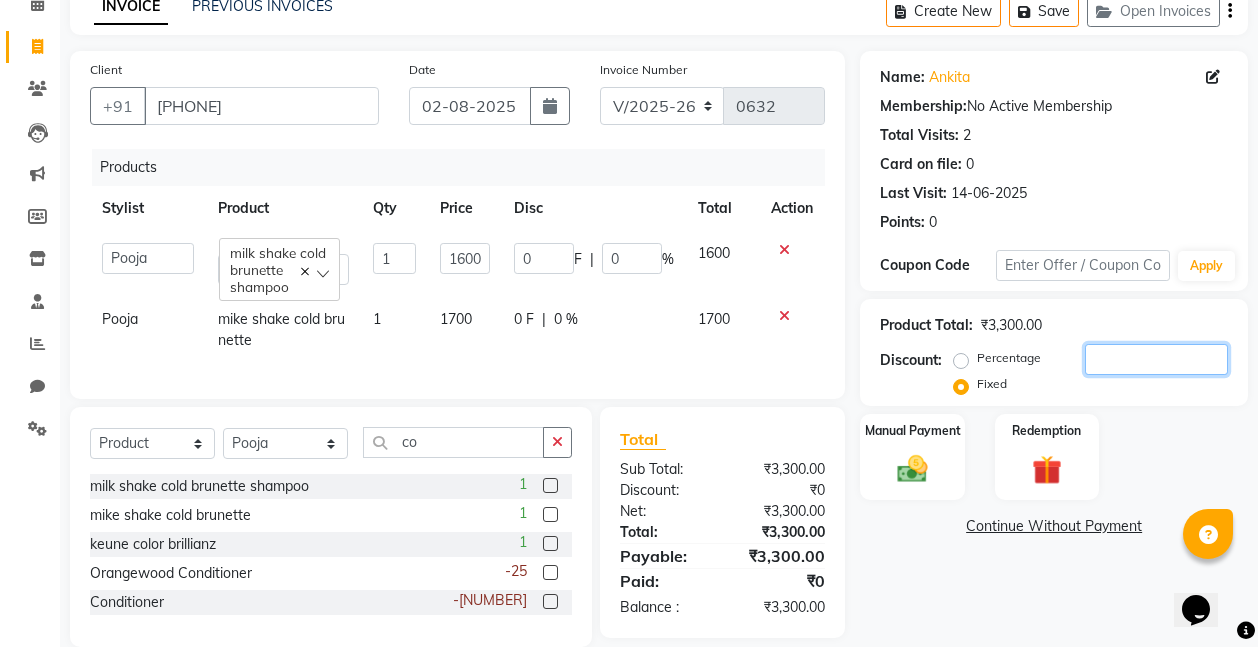 type on "4" 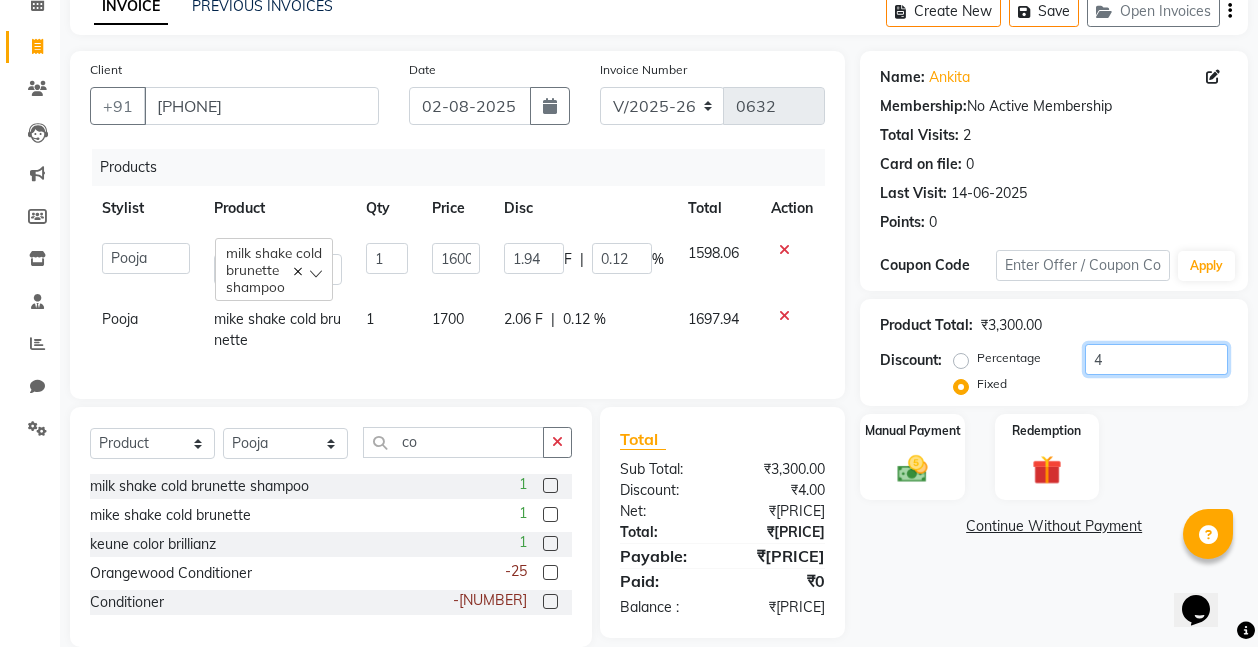 type on "40" 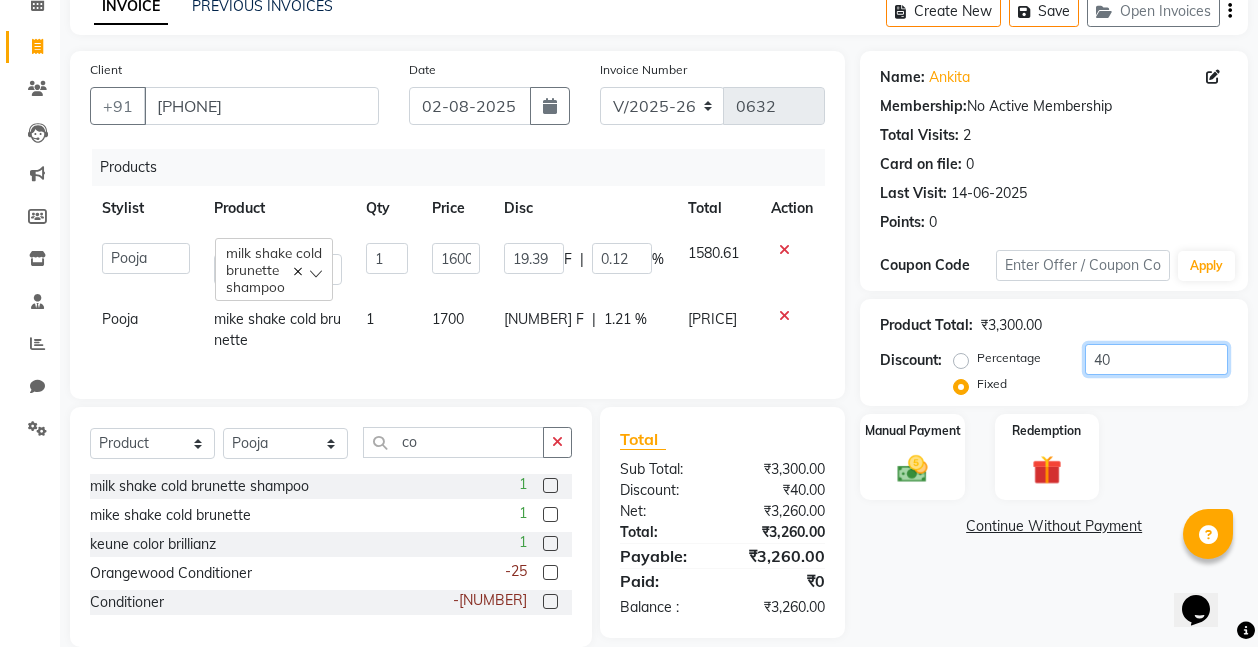 type on "400" 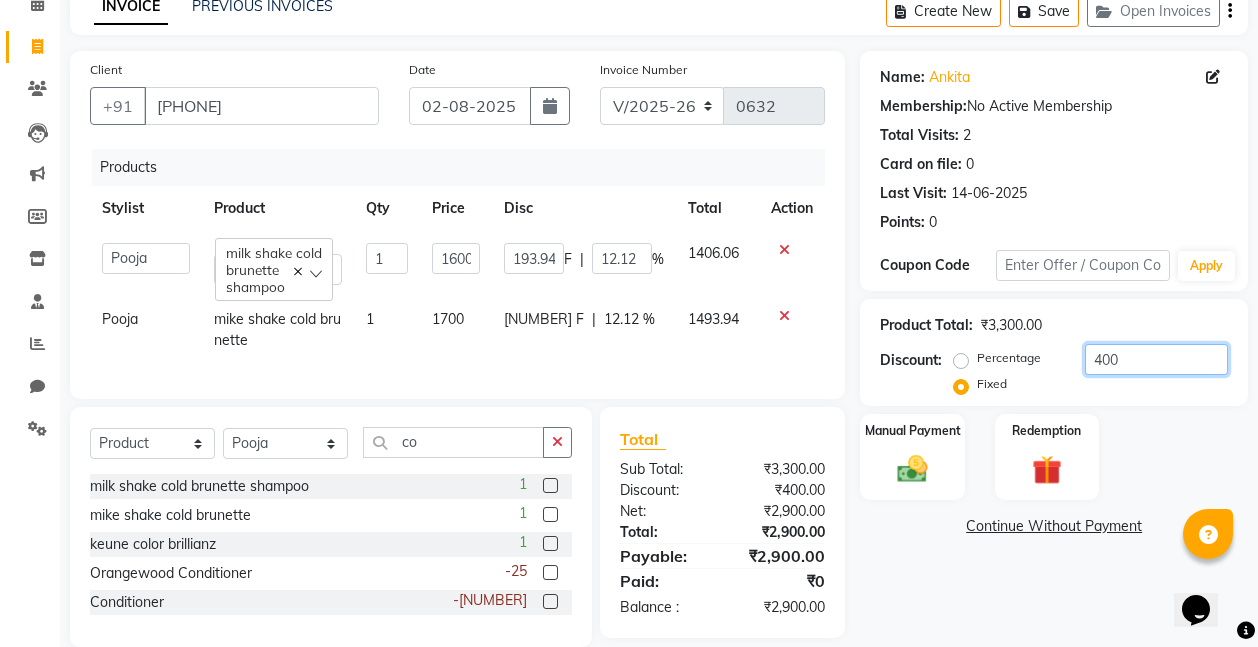 type on "400" 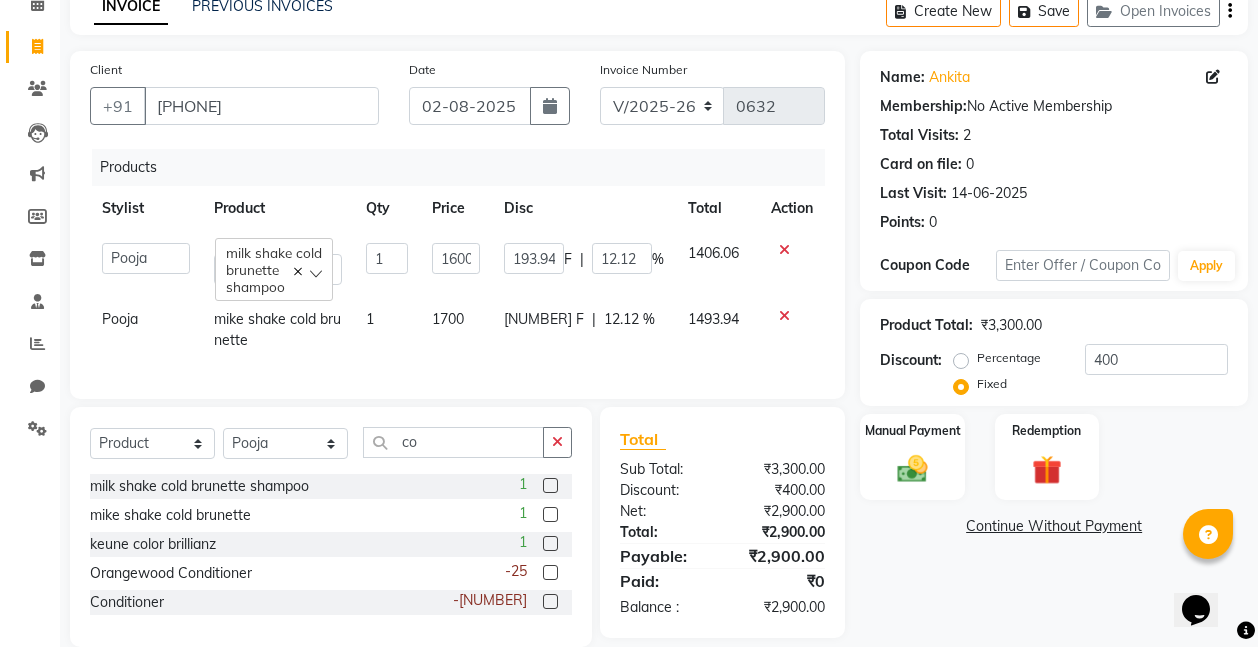 click on "Products Stylist Product Qty Price Disc Total Action [FIRST] [FIRST] [FIRST] [FIRST] [FIRST] milk shake cold brunette shampoo 1 1600 [PRICE] F | [NUMBER] % [PRICE] [FIRST] mike shake cold brunette 1 1700 [PRICE] F | [NUMBER] % [PRICE]" 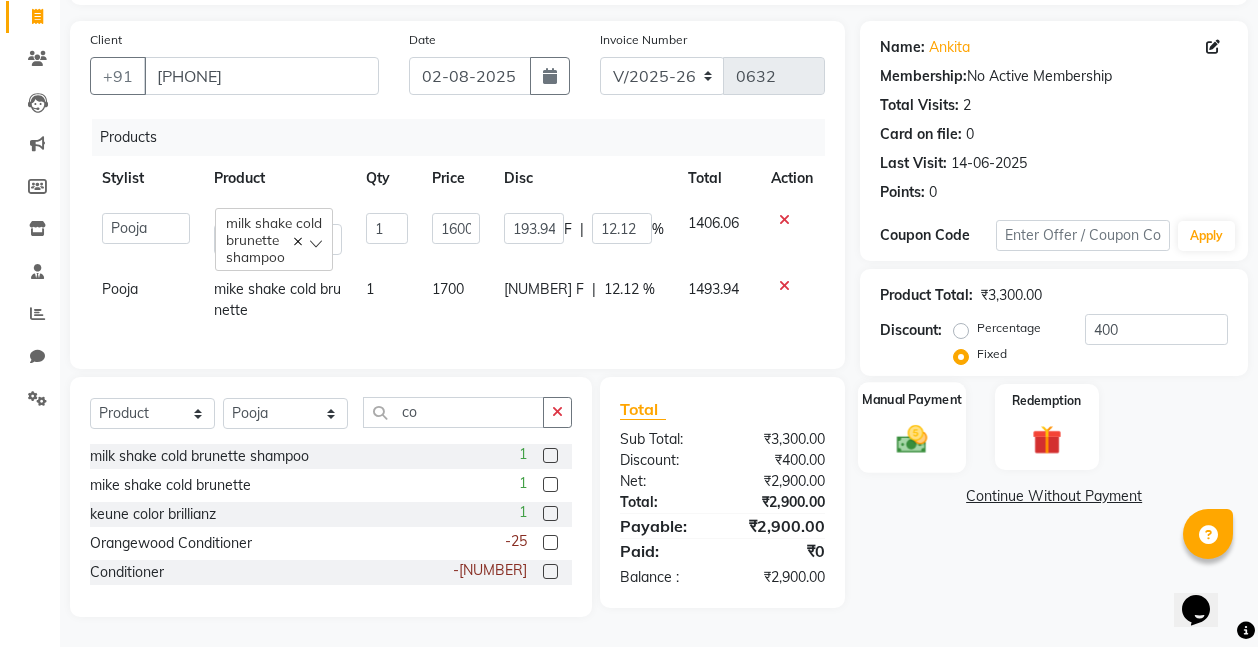click on "Manual Payment" 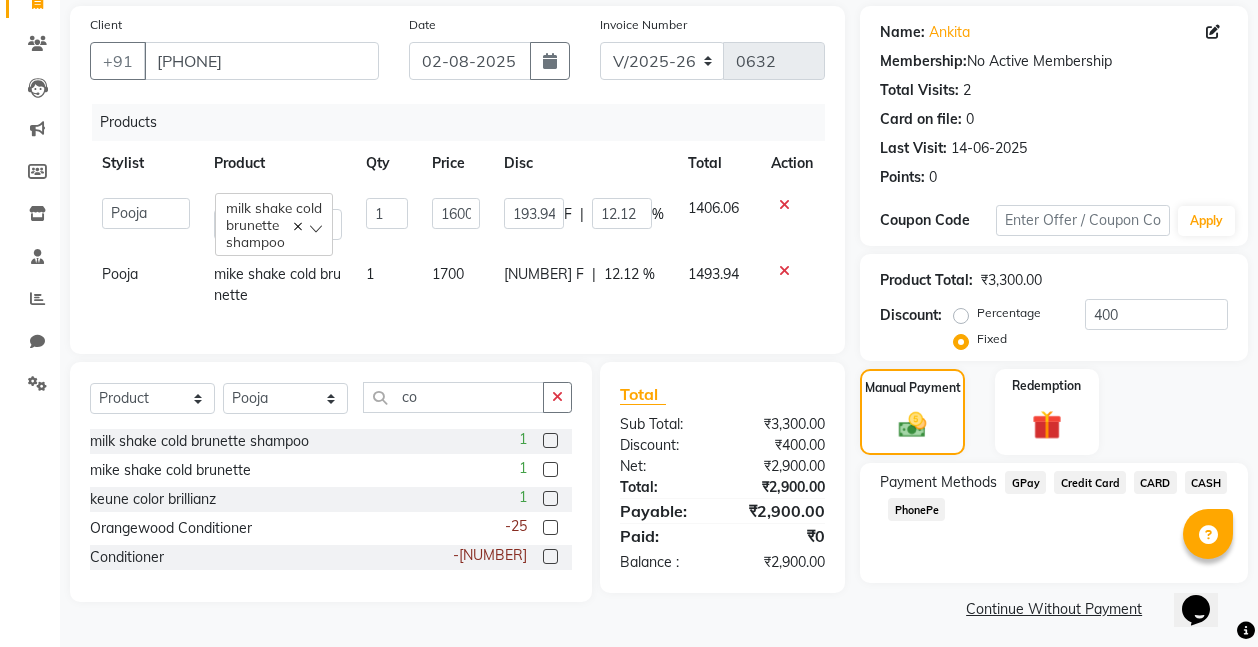 click on "GPay" 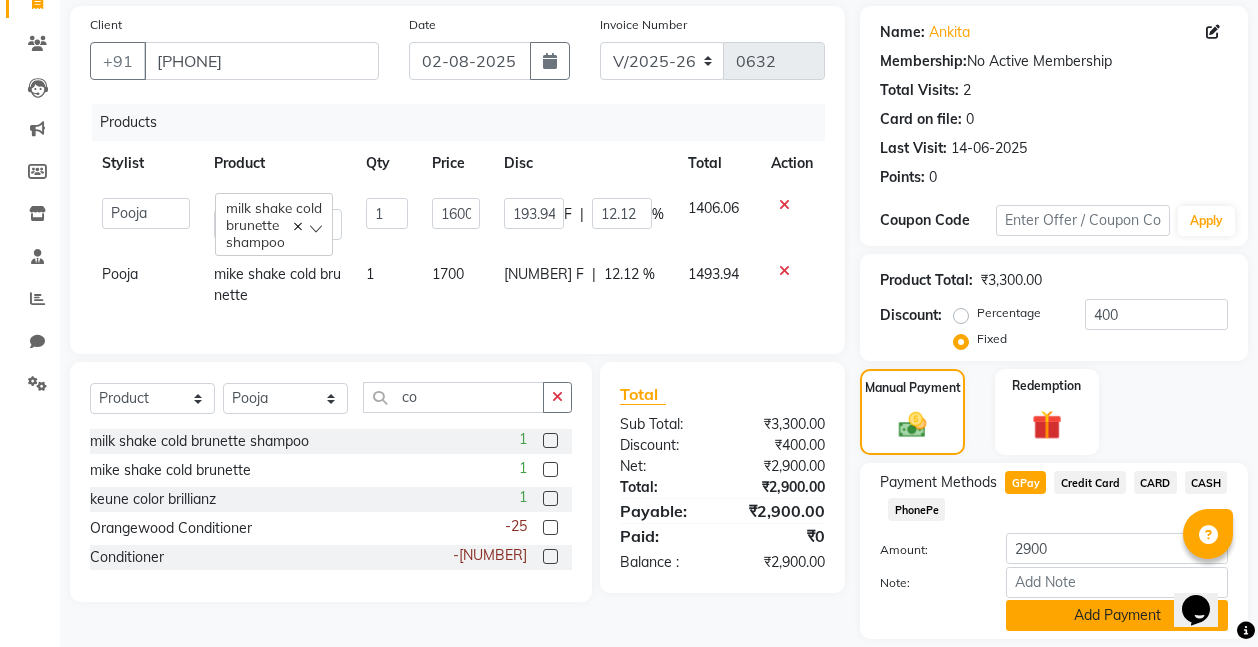 click on "Add Payment" 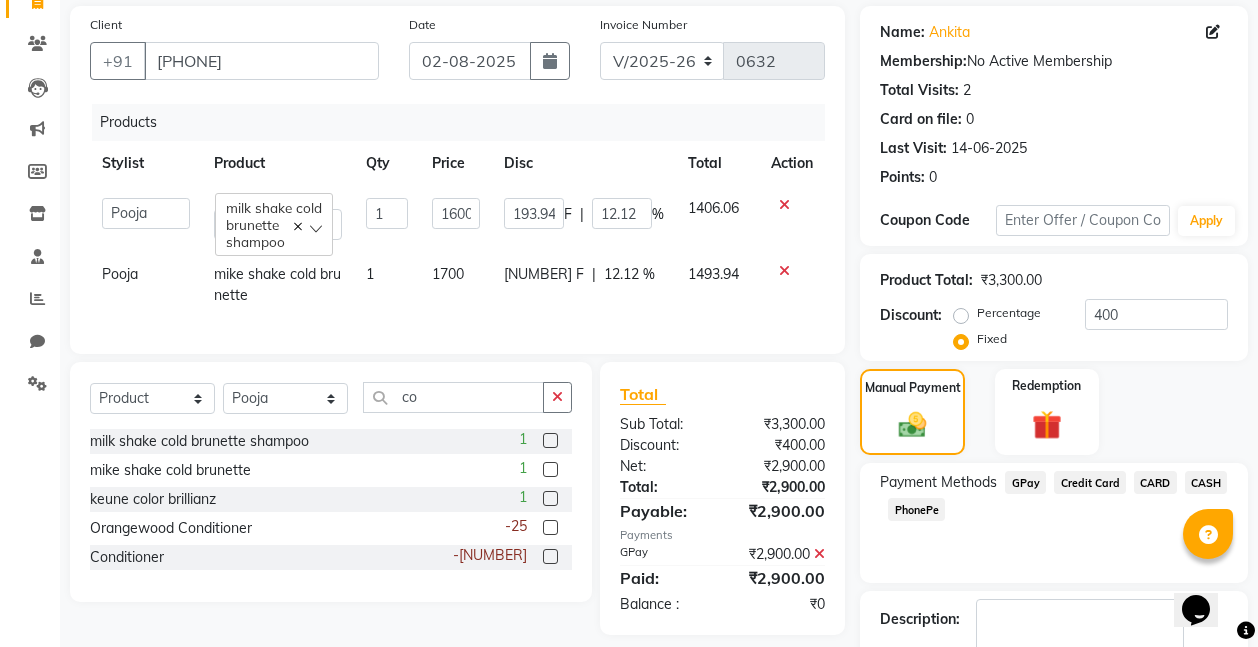 scroll, scrollTop: 264, scrollLeft: 0, axis: vertical 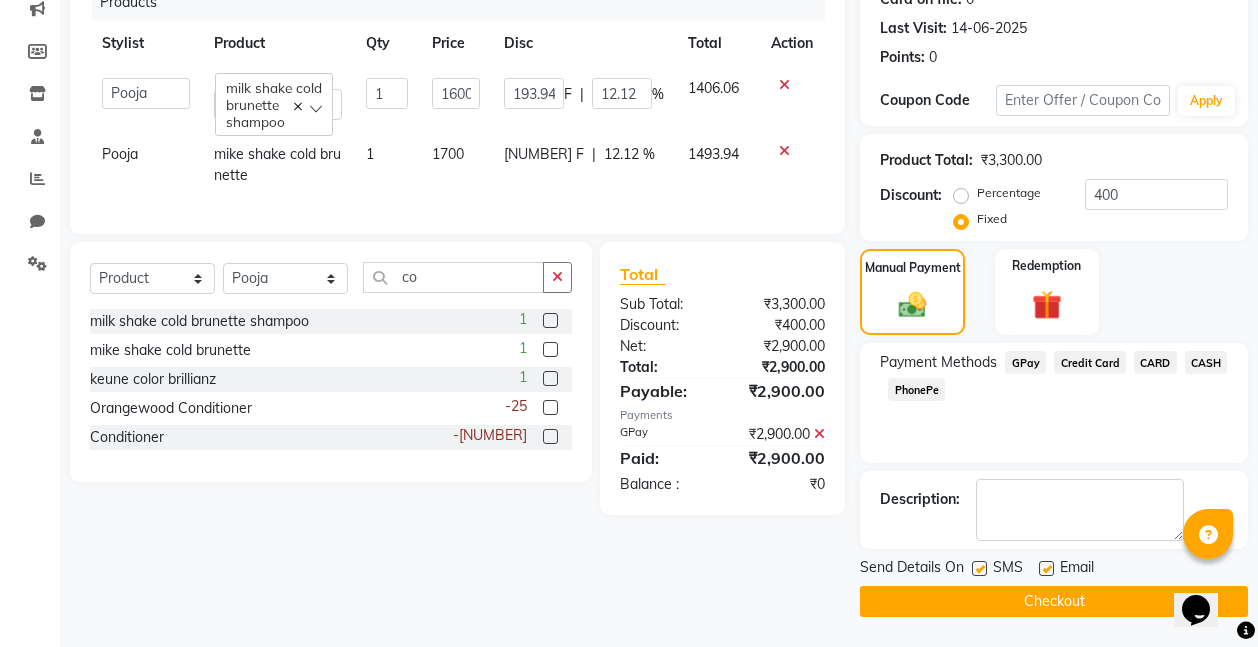 click on "Checkout" 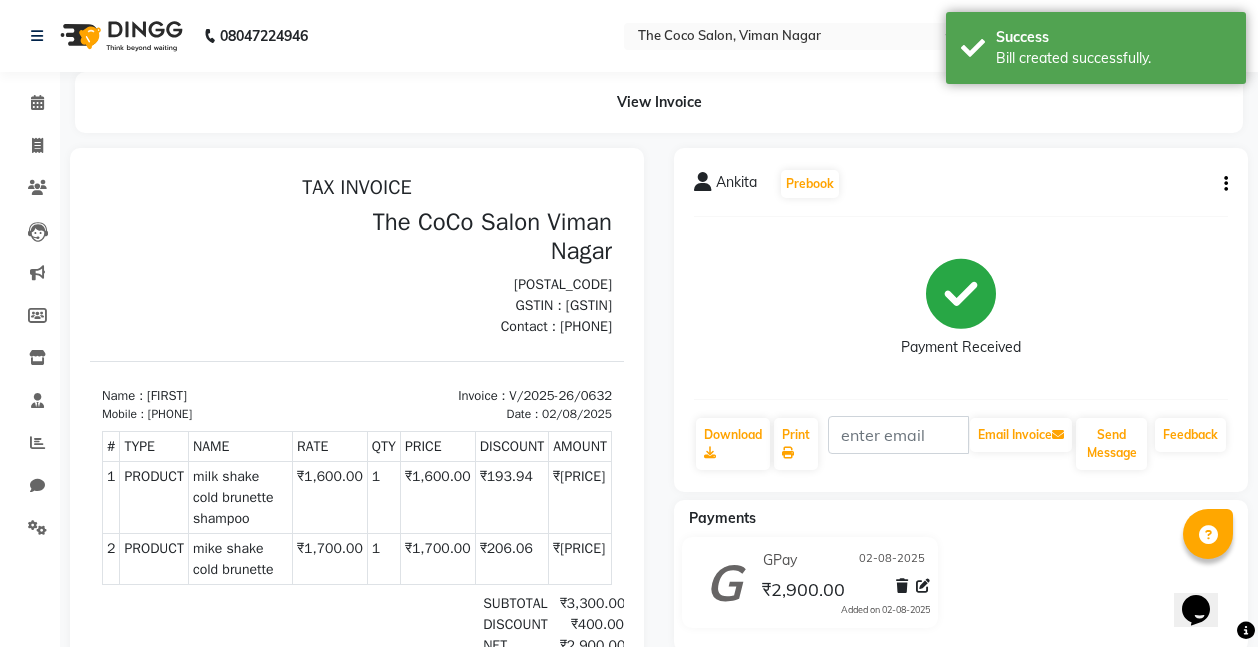 scroll, scrollTop: 0, scrollLeft: 0, axis: both 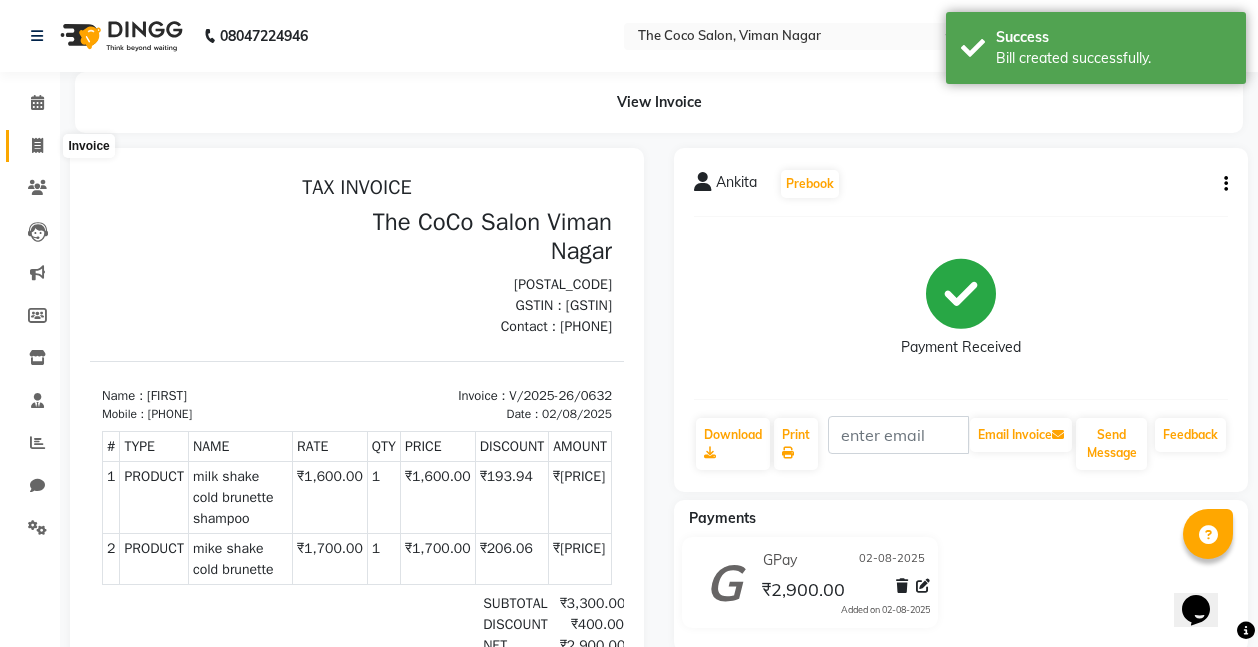 click 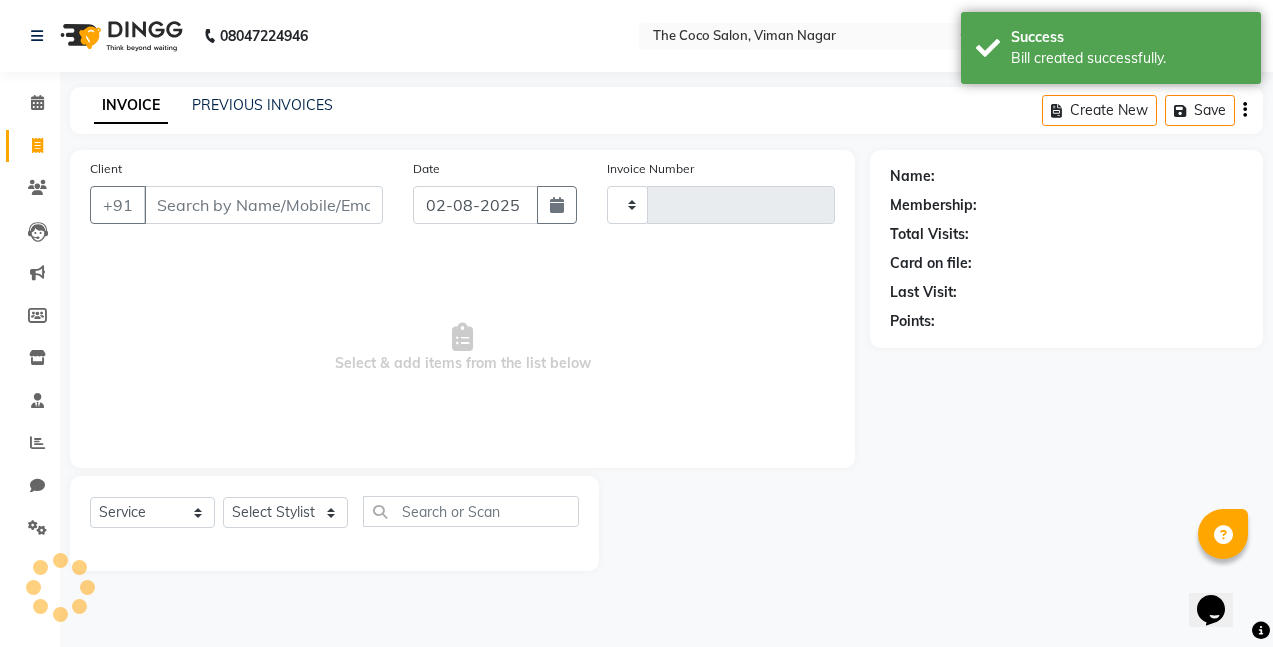 type on "0633" 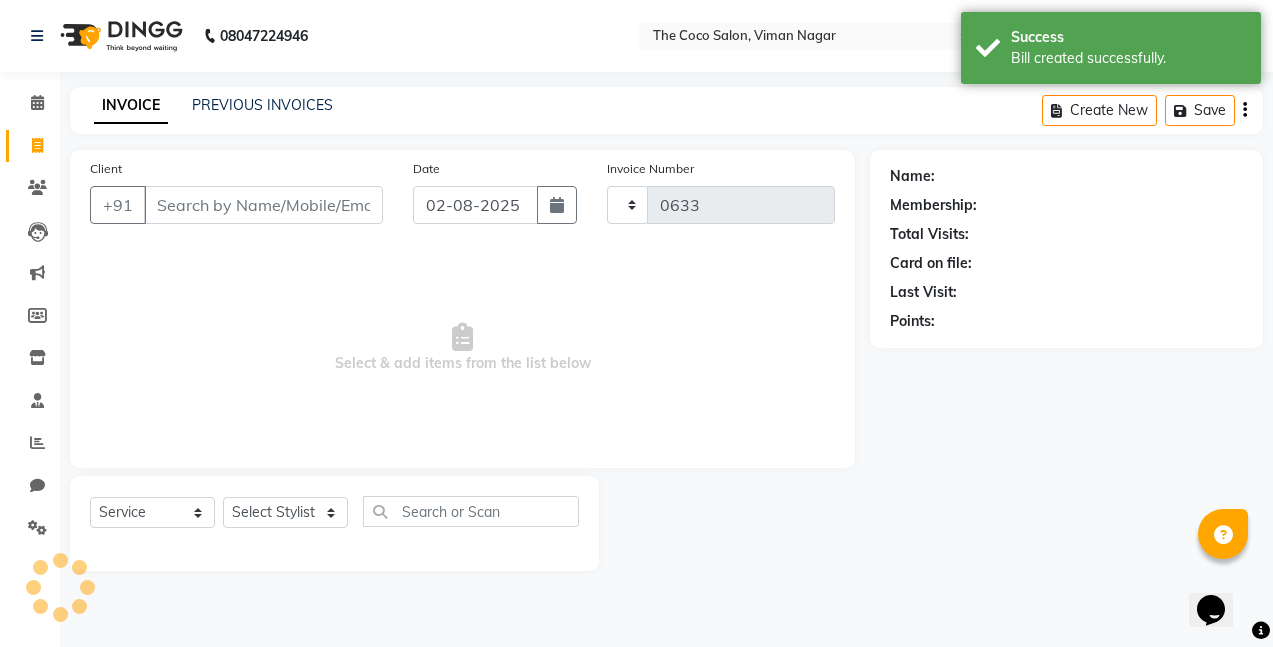 select on "5542" 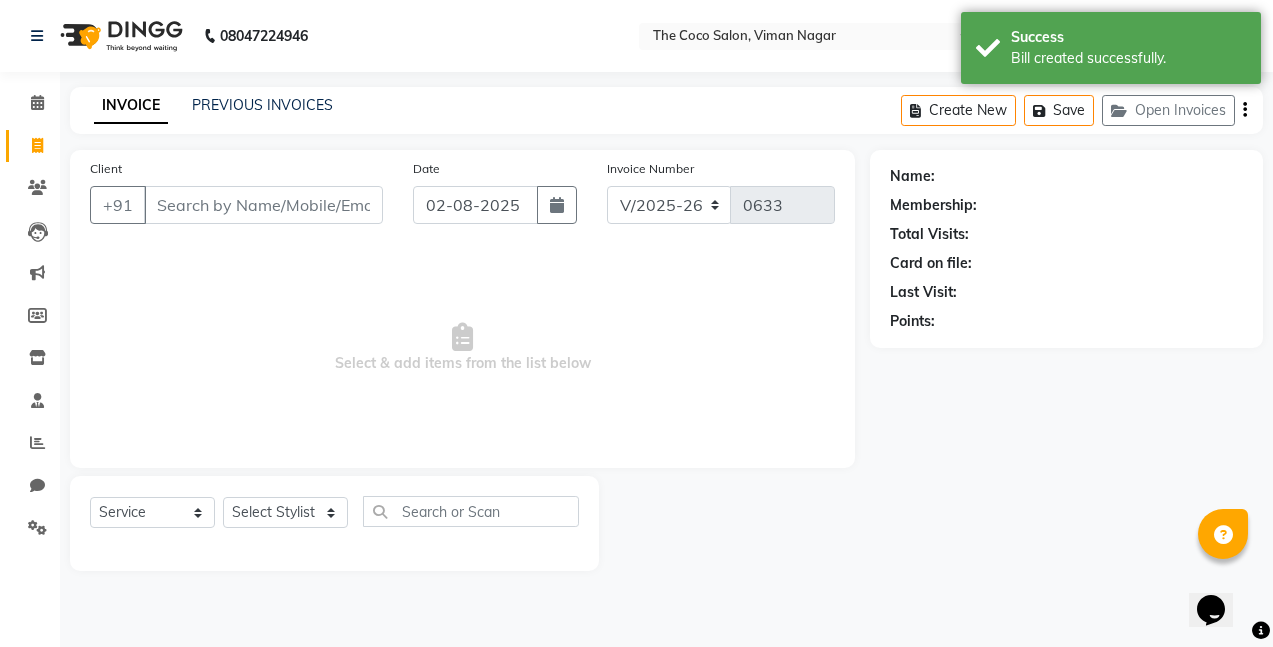 click on "Client" at bounding box center (263, 205) 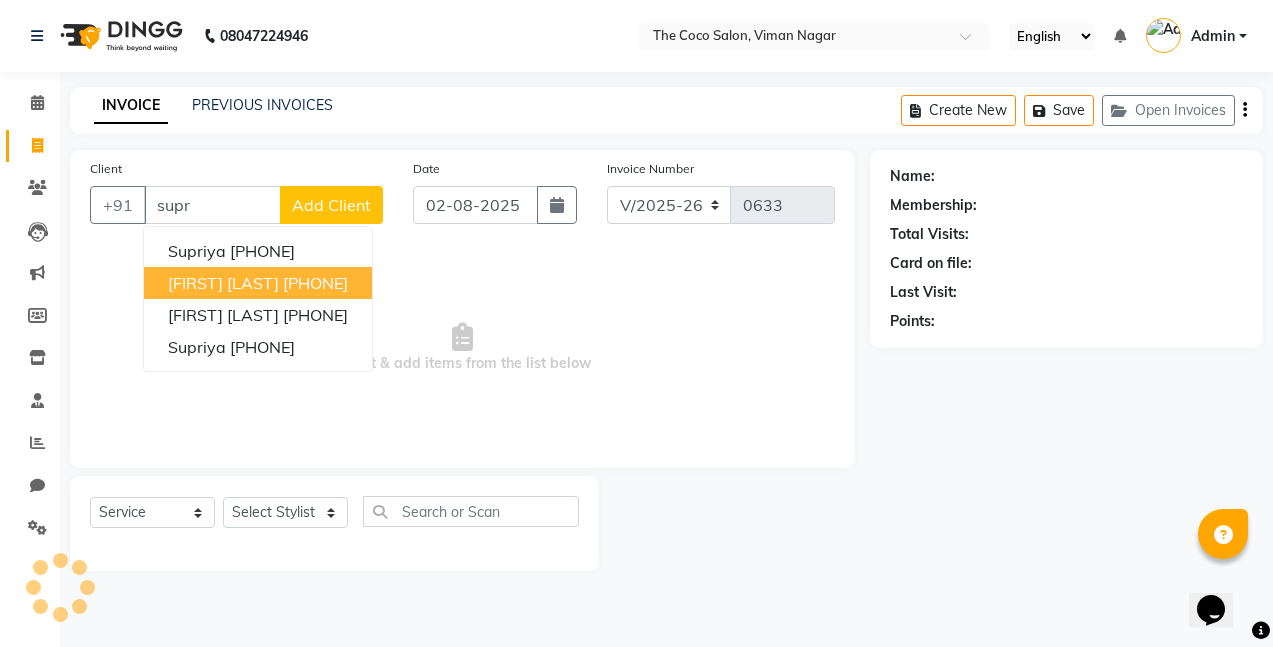click on "[FIRST] [LAST]" at bounding box center [223, 283] 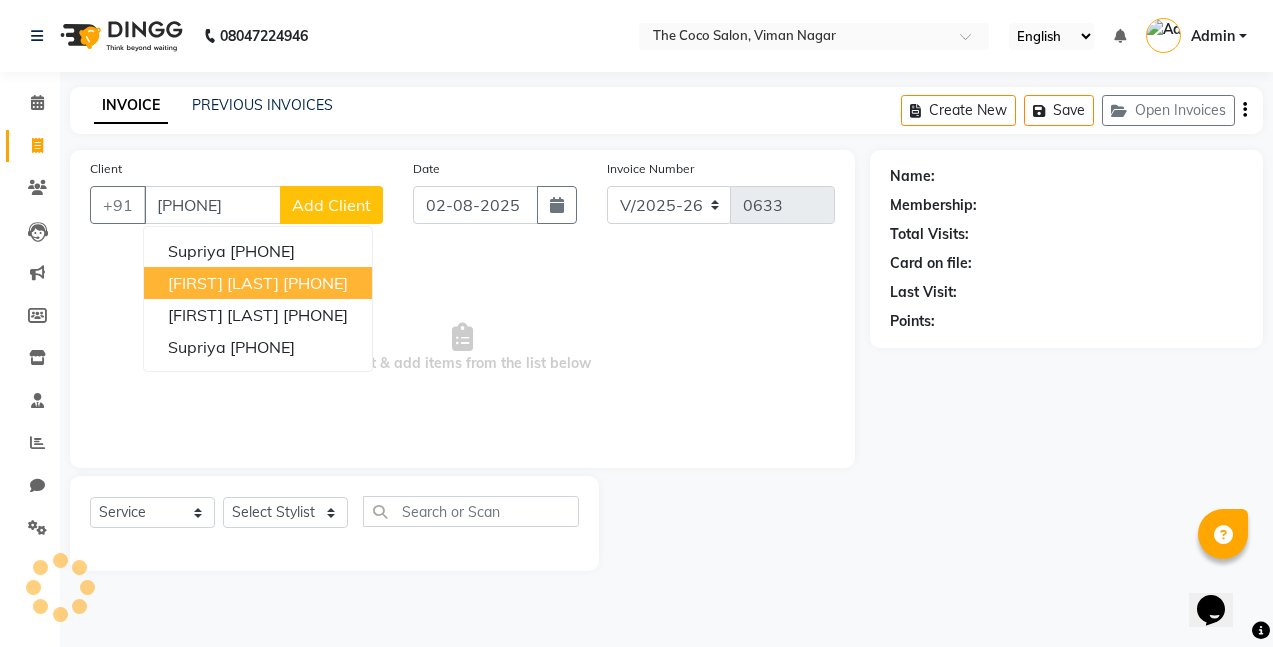 type on "[PHONE]" 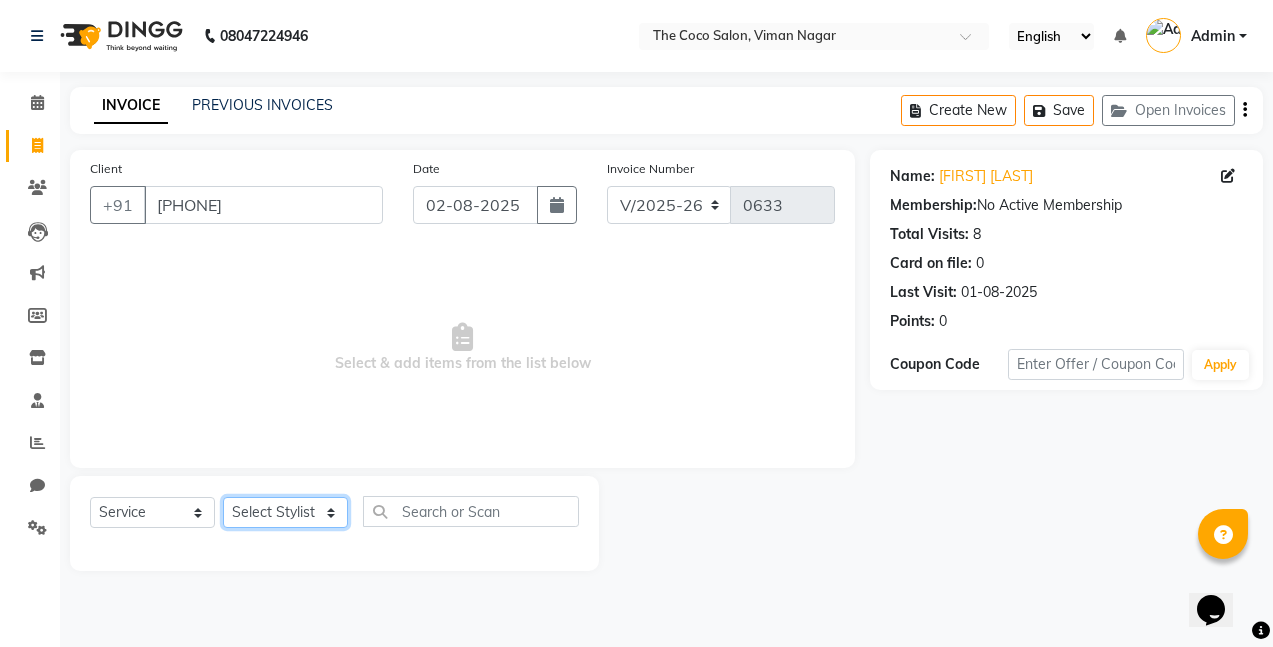 click on "Select Stylist [FIRST] [FIRST] [FIRST] [FIRST] [FIRST]" 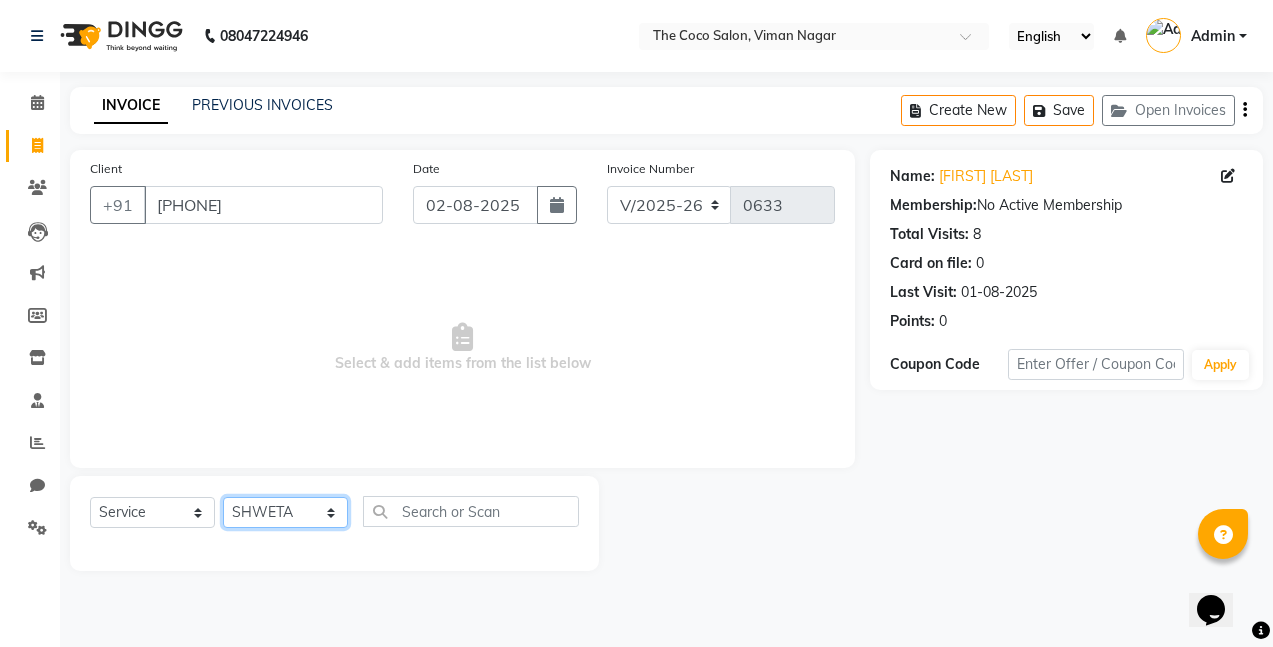 click on "Select Stylist [FIRST] [FIRST] [FIRST] [FIRST] [FIRST]" 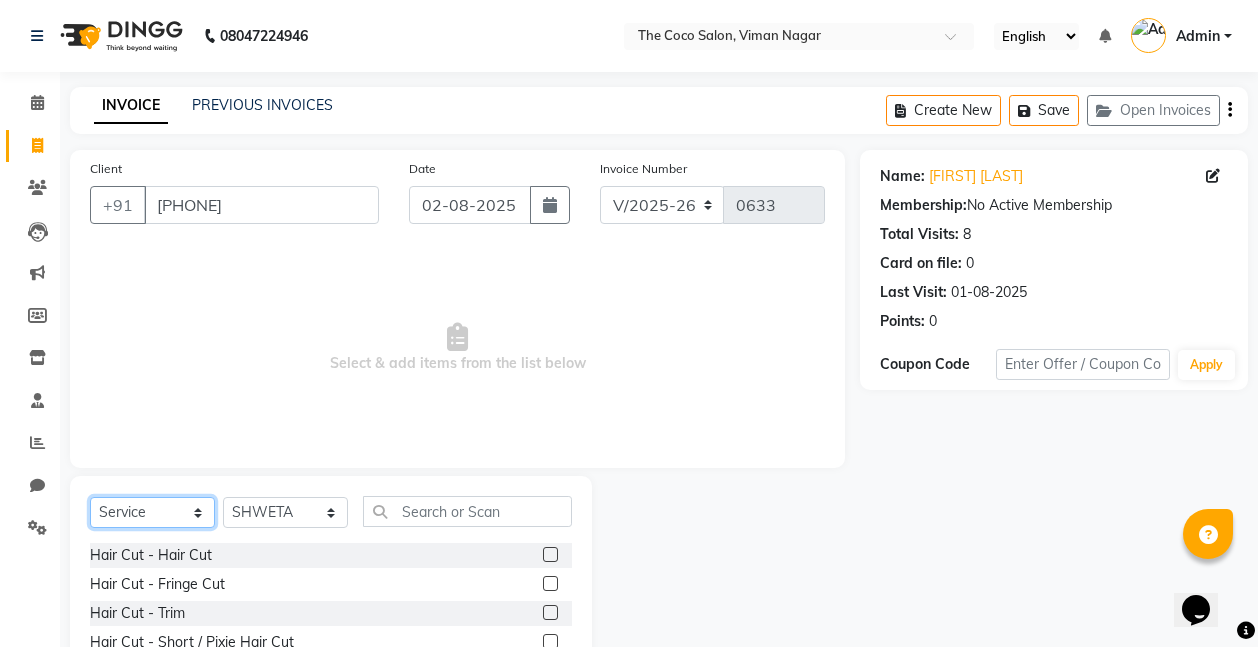 click on "Select  Service  Product  Membership  Package Voucher Prepaid Gift Card" 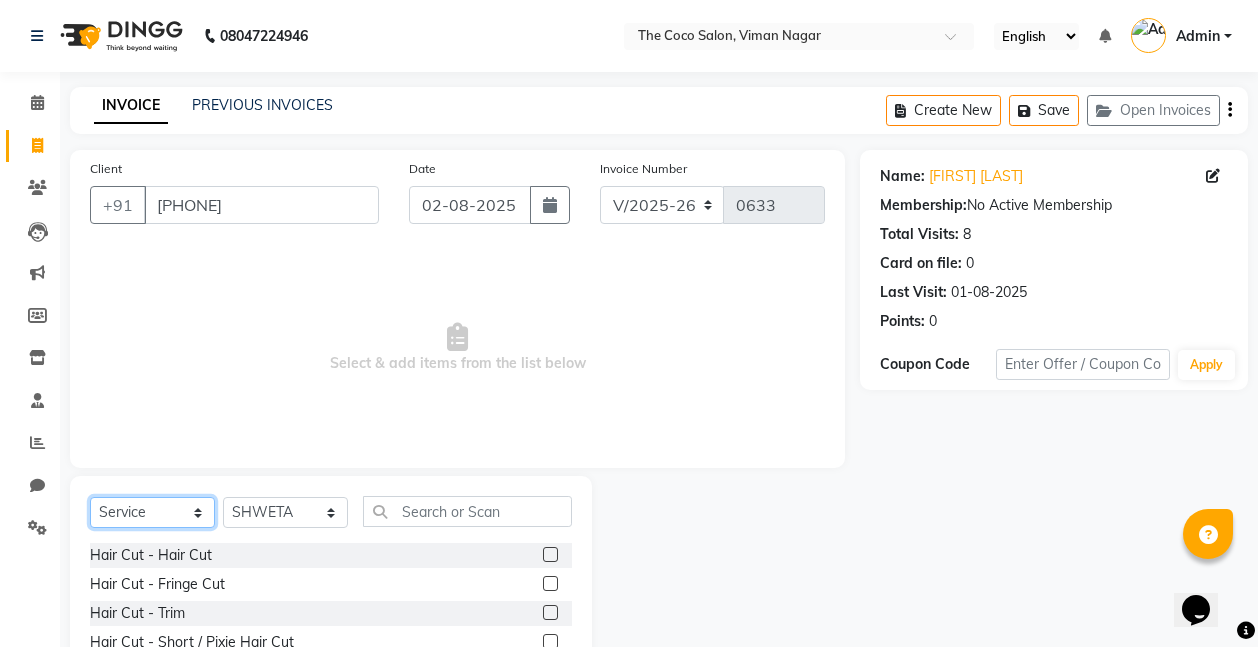select on "product" 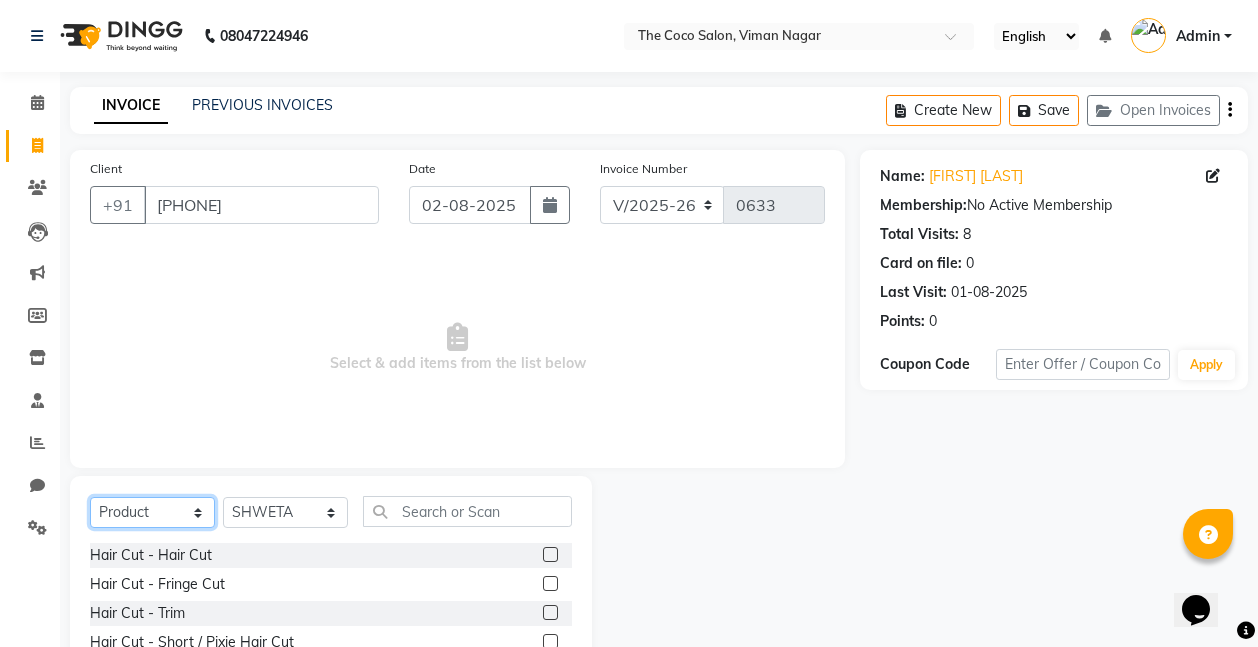 click on "Select  Service  Product  Membership  Package Voucher Prepaid Gift Card" 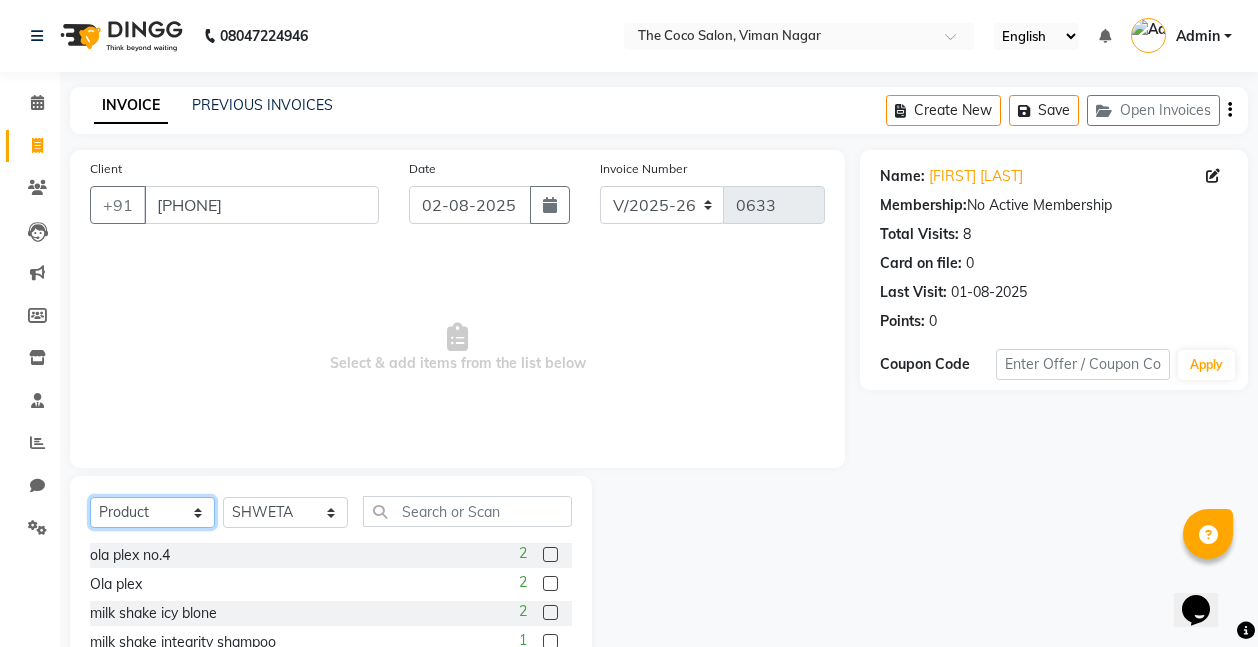 scroll, scrollTop: 448, scrollLeft: 0, axis: vertical 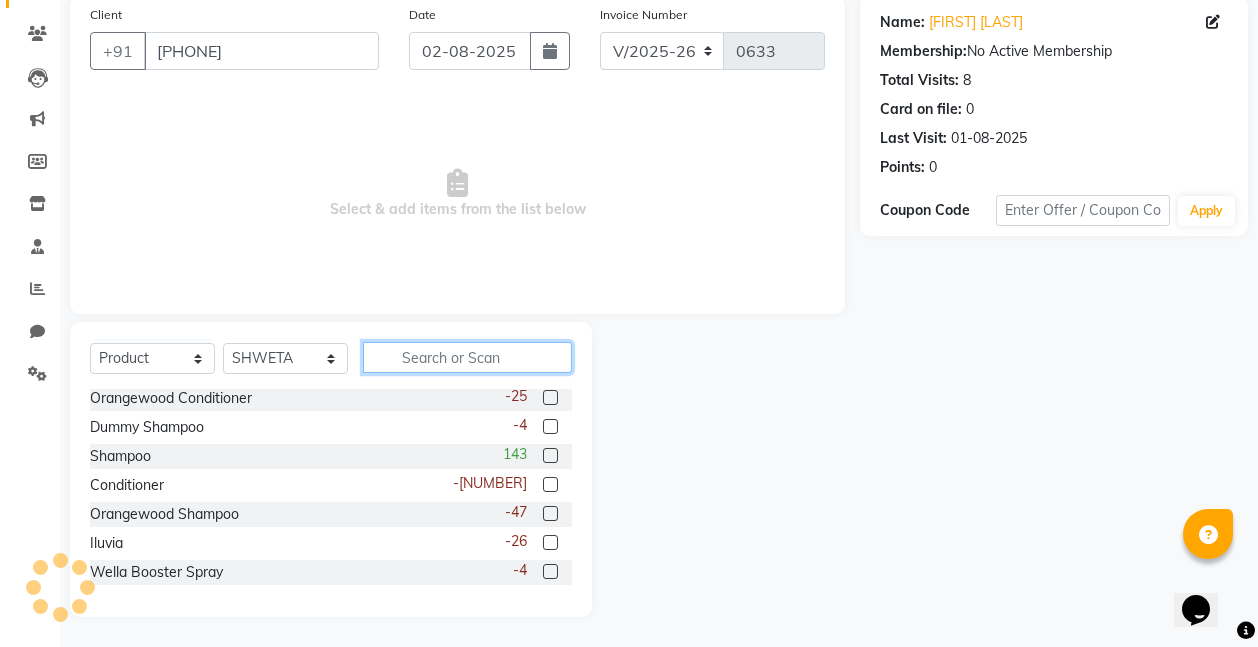 click 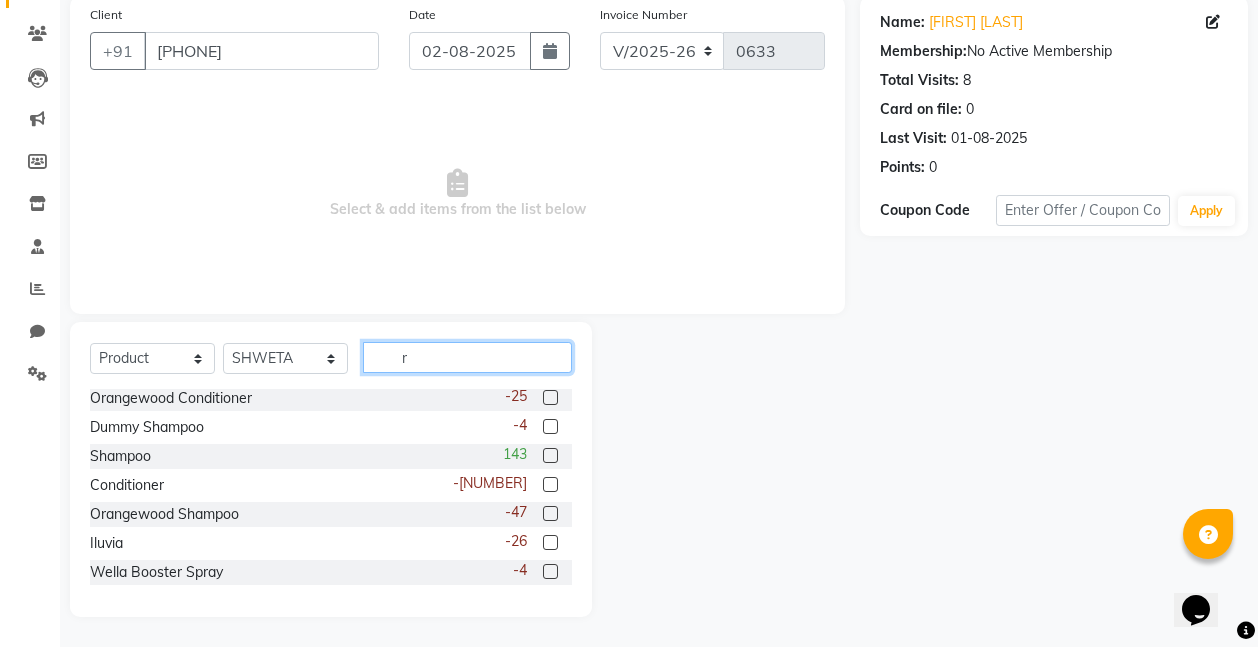 scroll, scrollTop: 206, scrollLeft: 0, axis: vertical 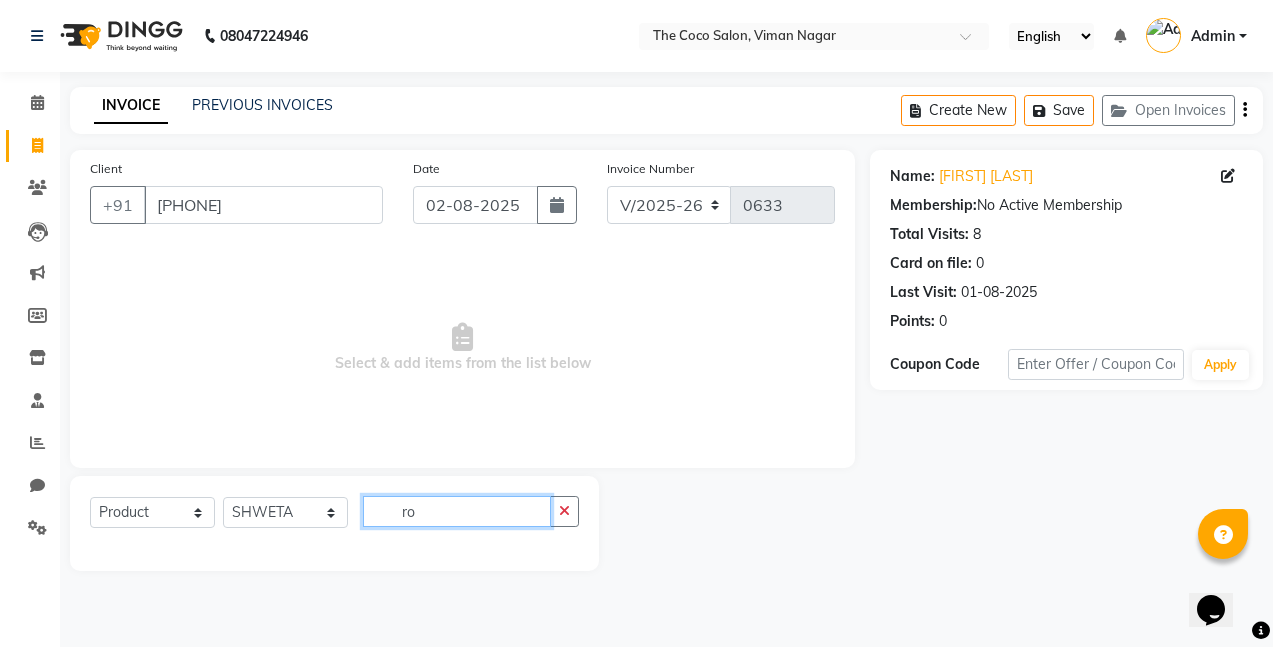 type on "r" 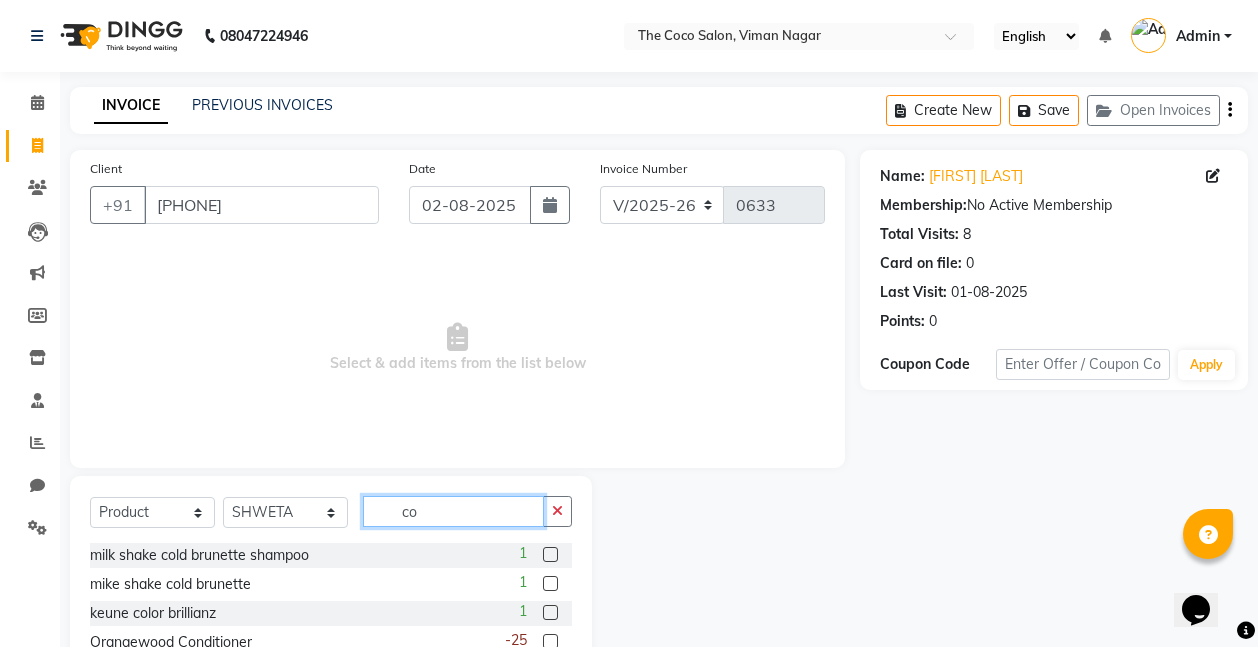 type on "c" 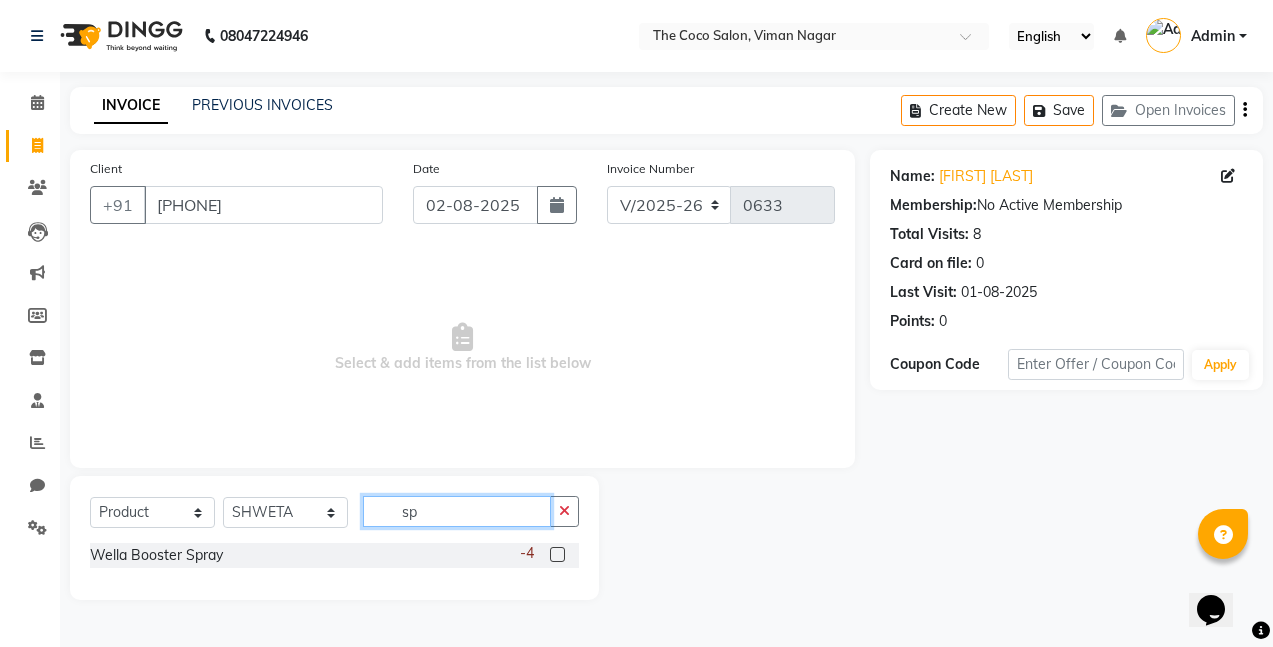 type on "s" 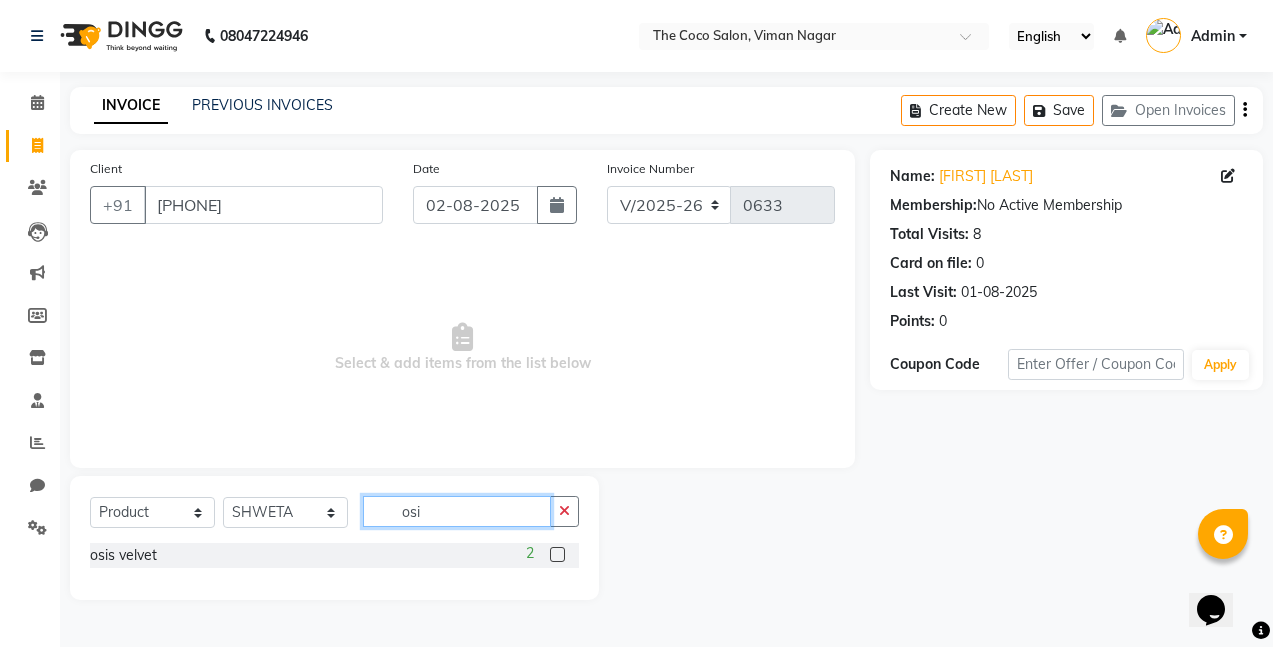 type on "osi" 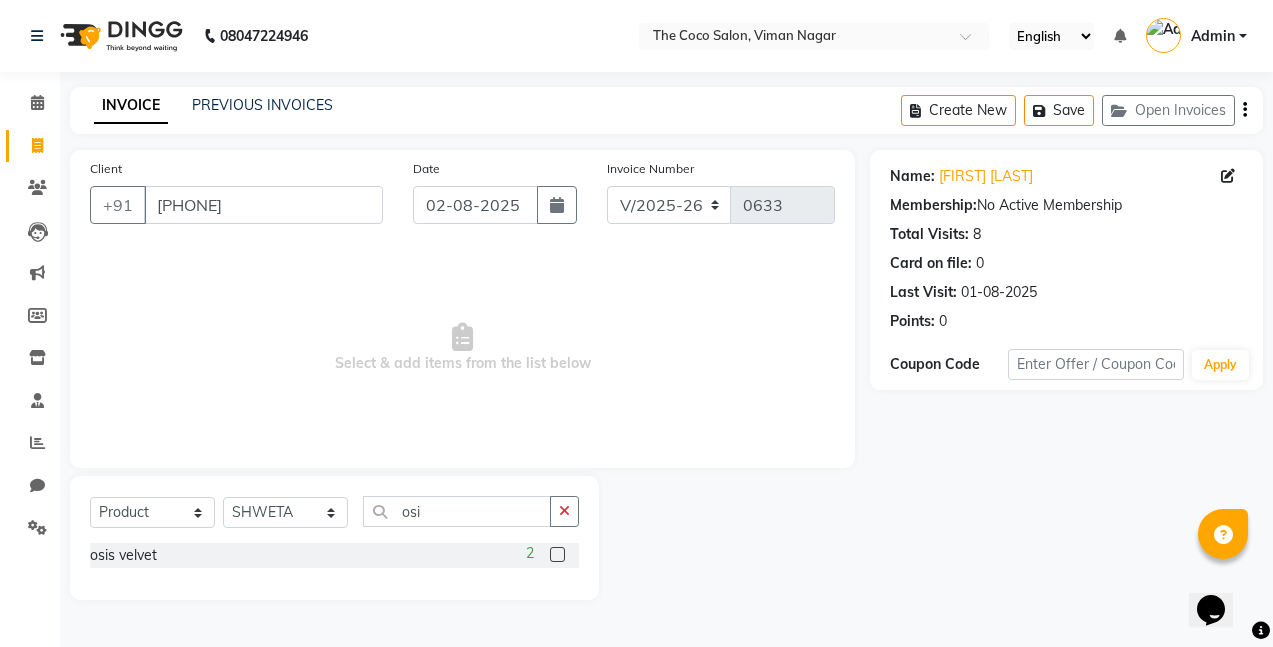 click 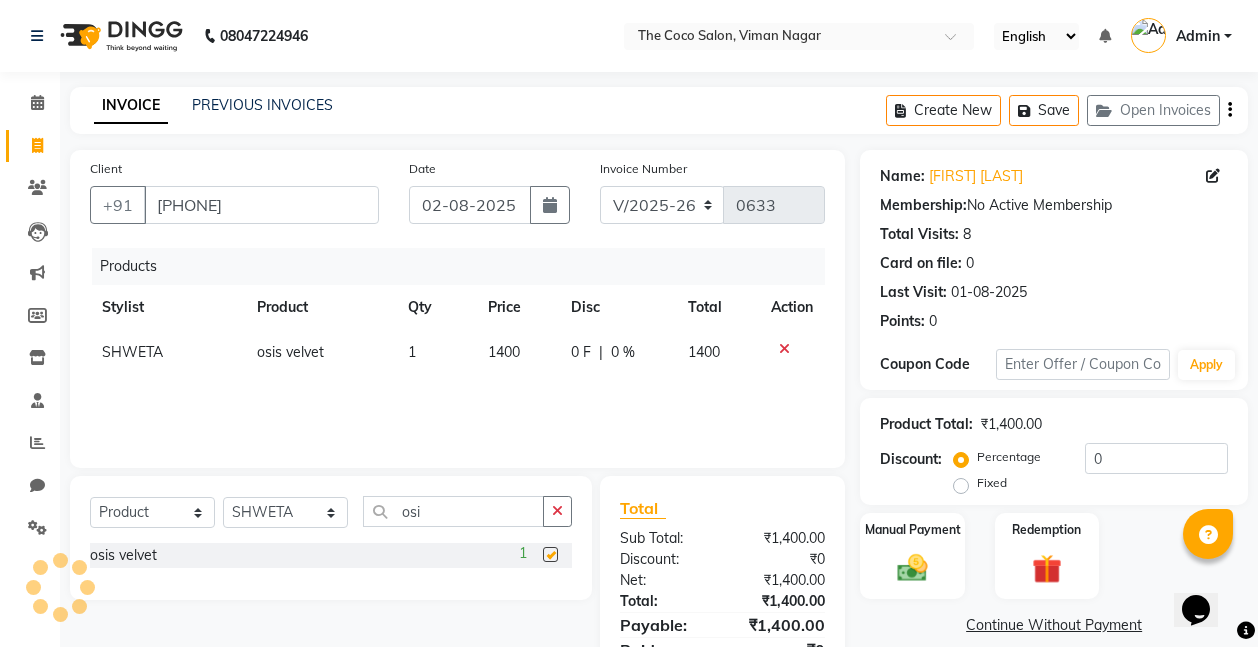 checkbox on "false" 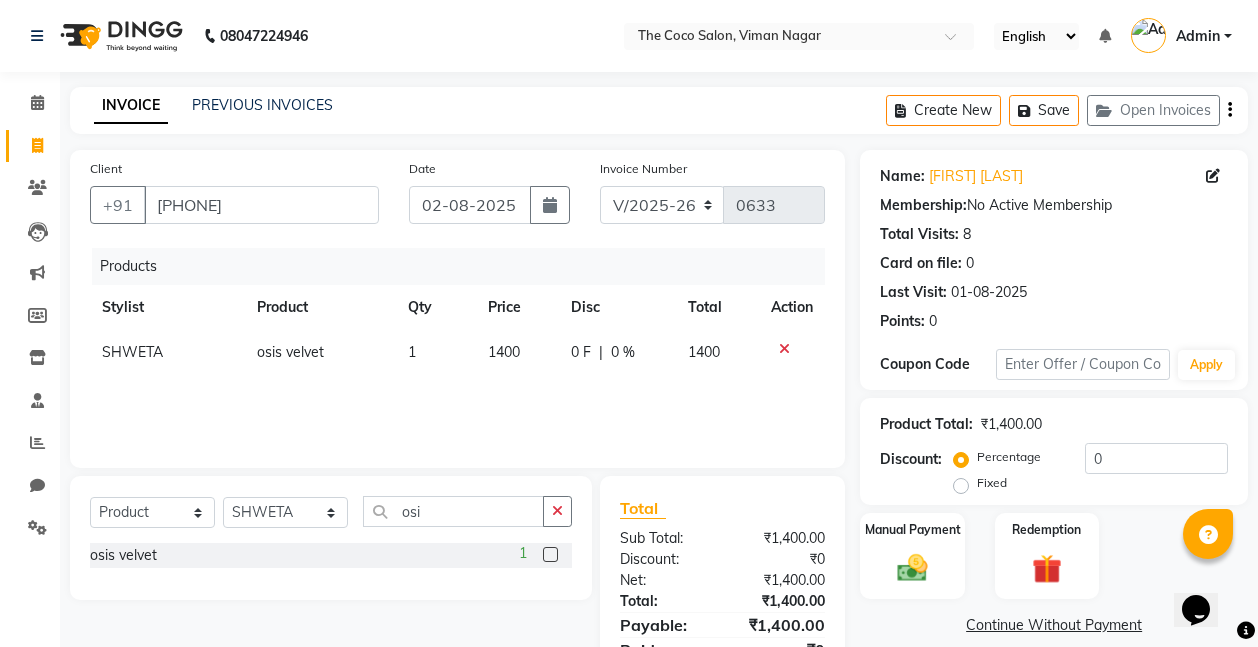 click on "1" 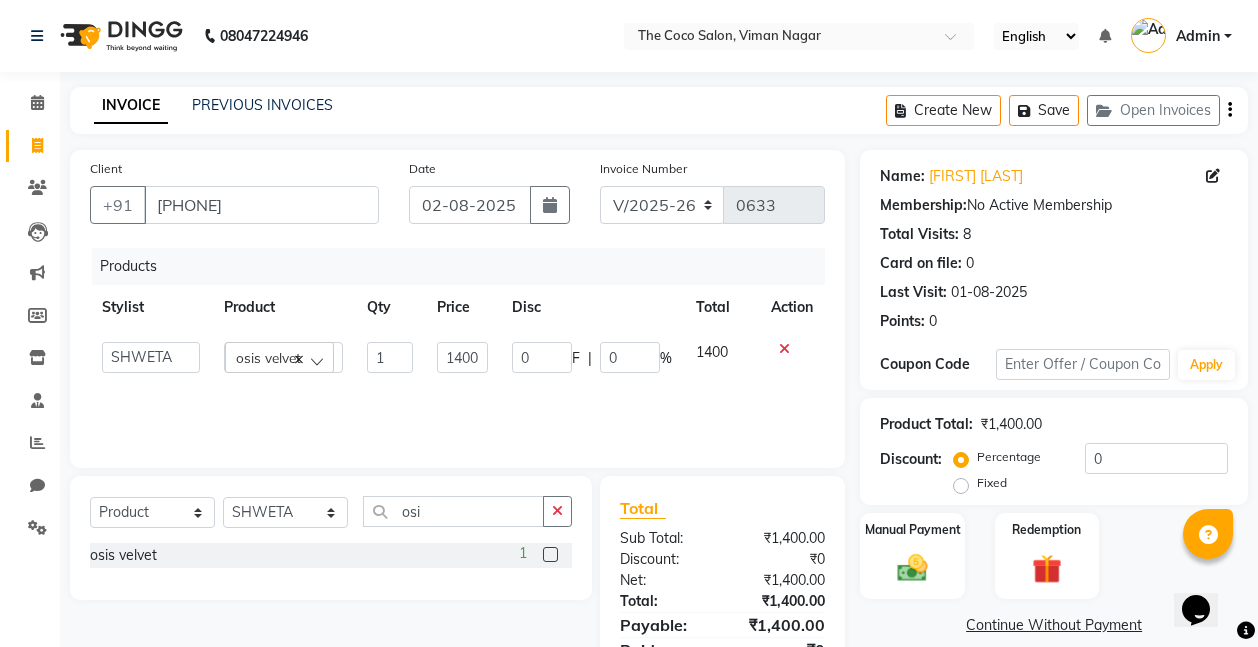 click on "1" 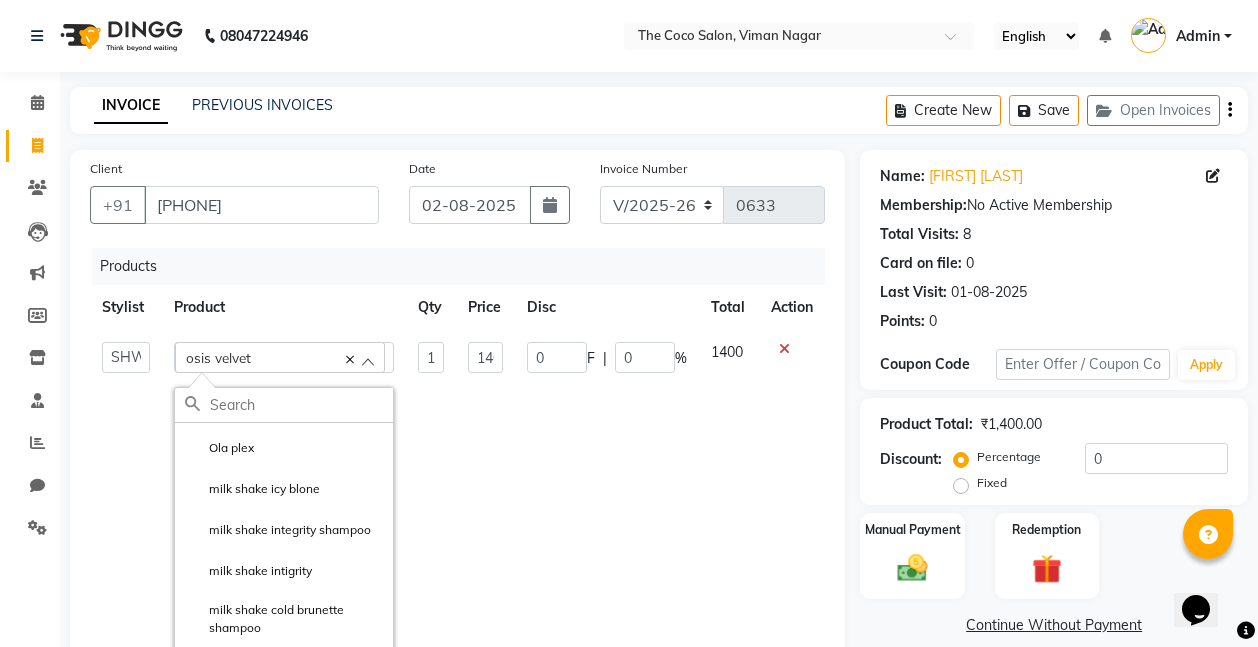 scroll, scrollTop: 0, scrollLeft: 0, axis: both 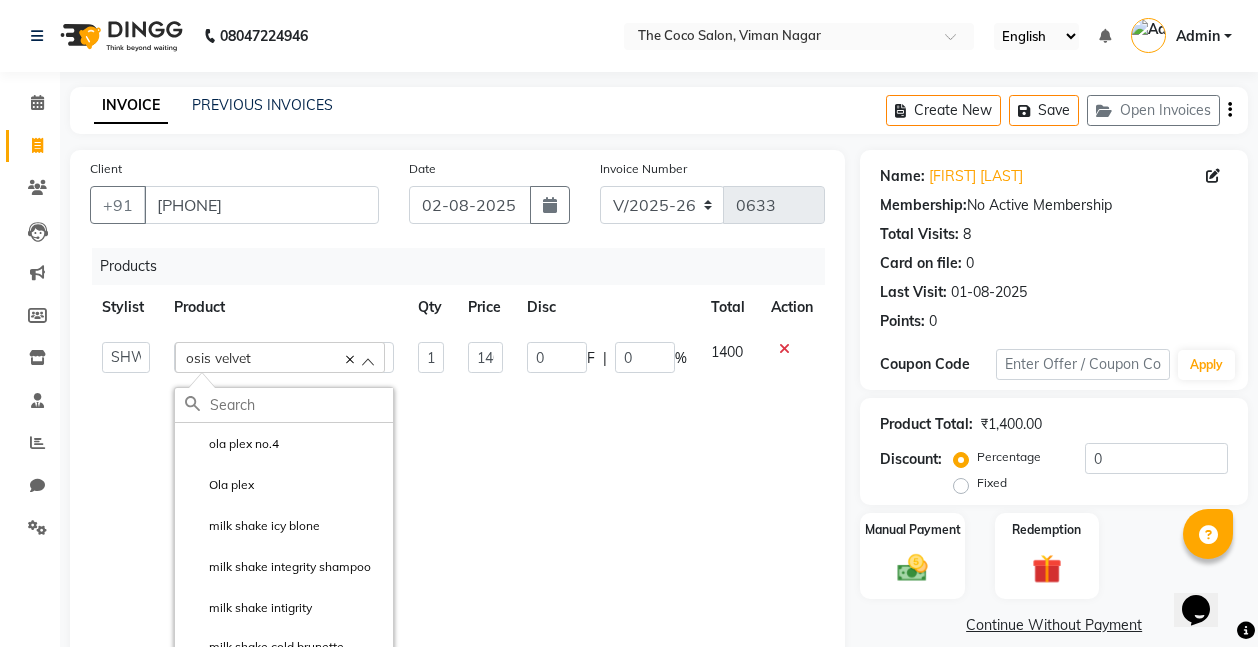 click 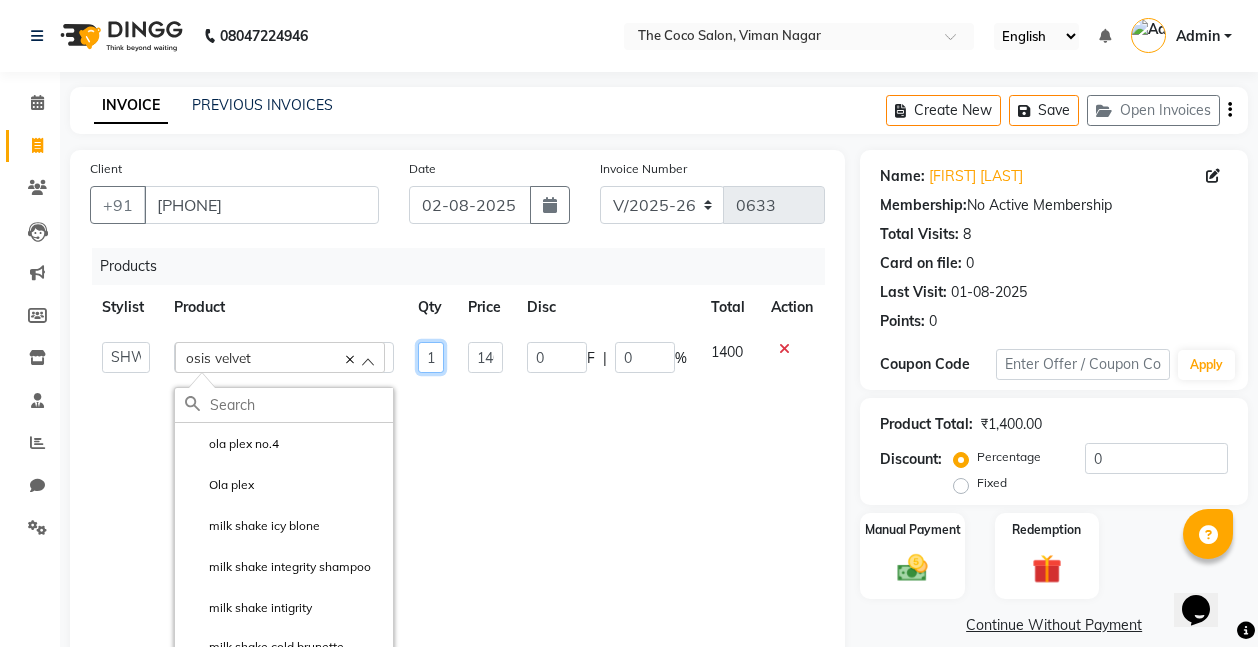 click on "1" 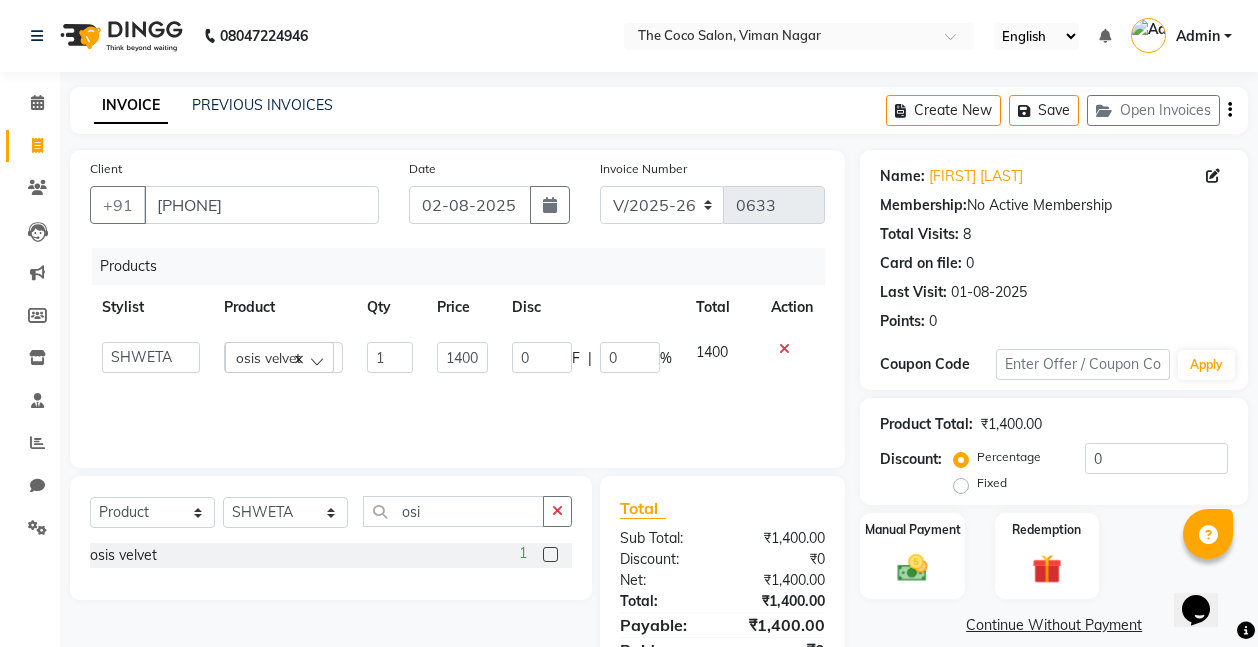 click on "[FIRST] [FIRST] [FIRST] [FIRST] [FIRST] osis velvet ola plex No.0 [NUMBER] [NUMBER] F | [NUMBER] % [NUMBER]" 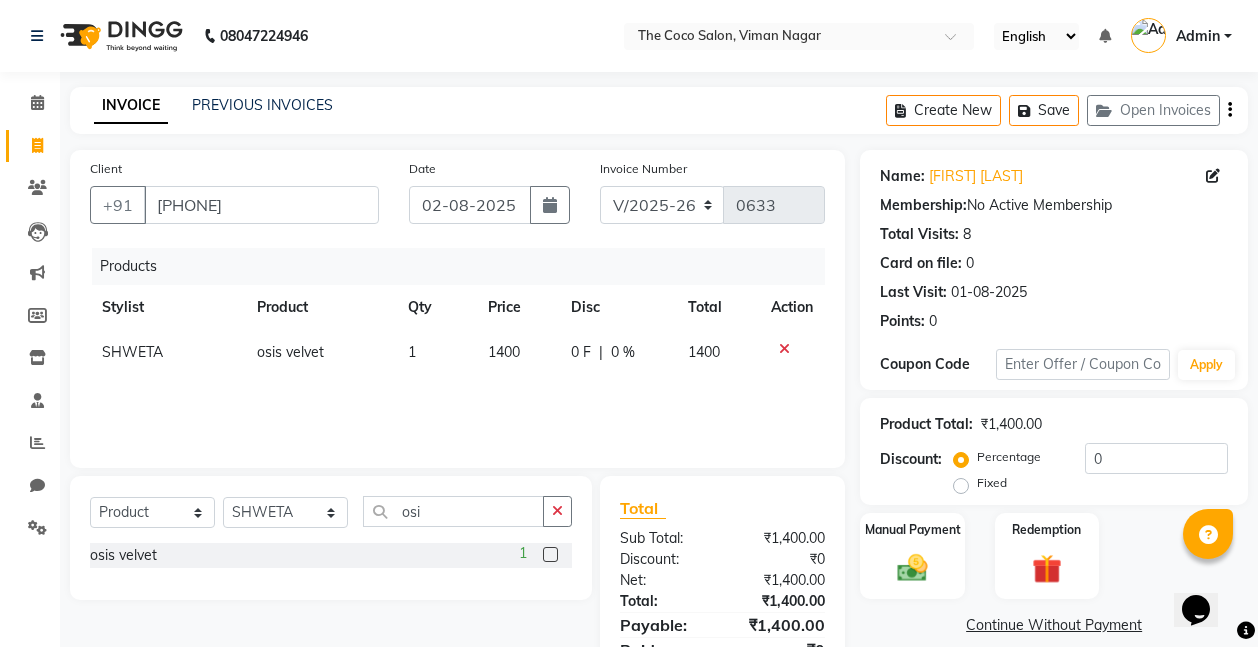click on "1" 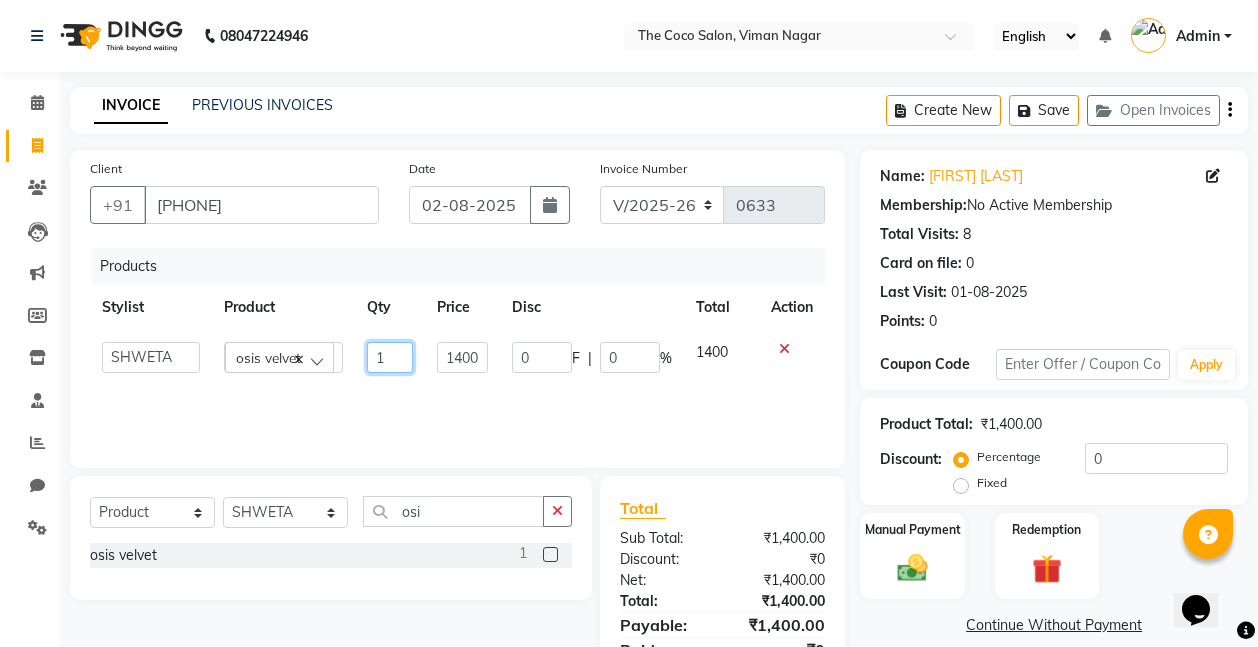 click on "1" 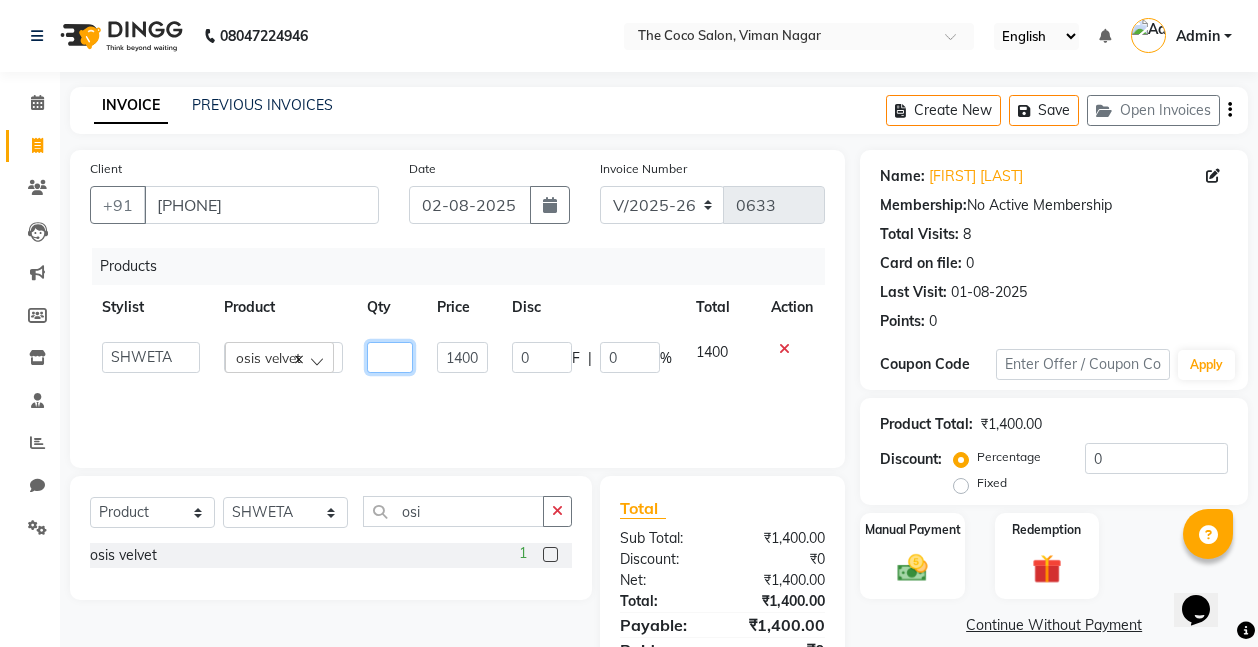 type on "2" 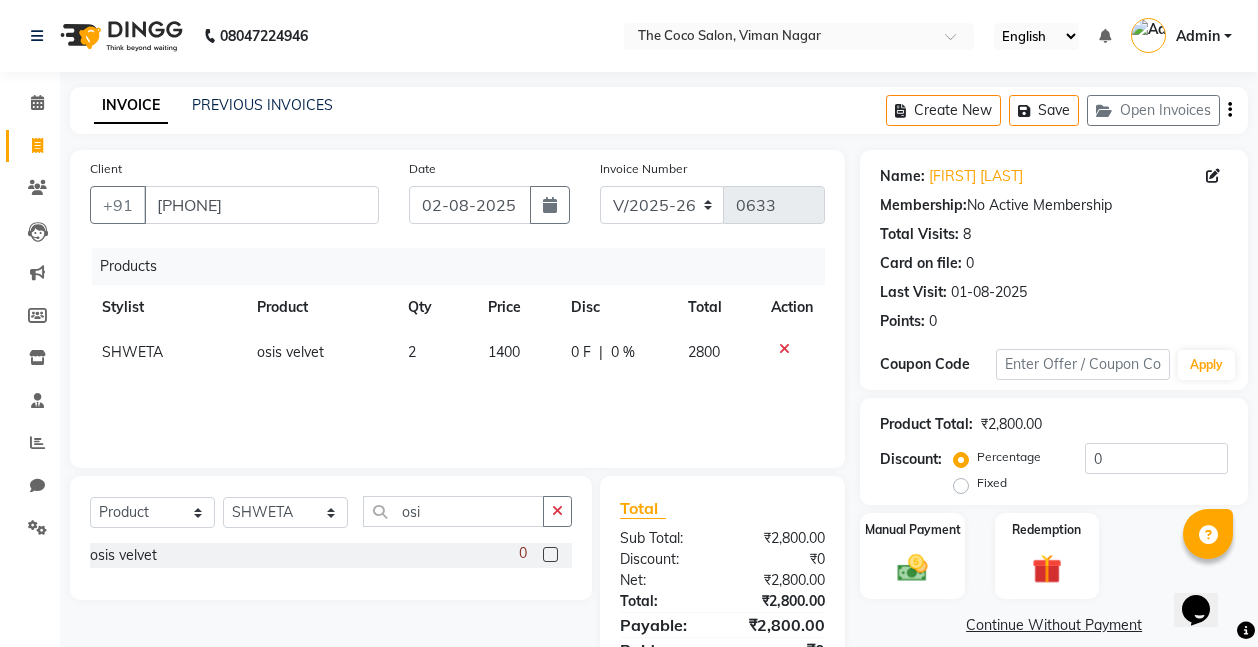 click on "1400" 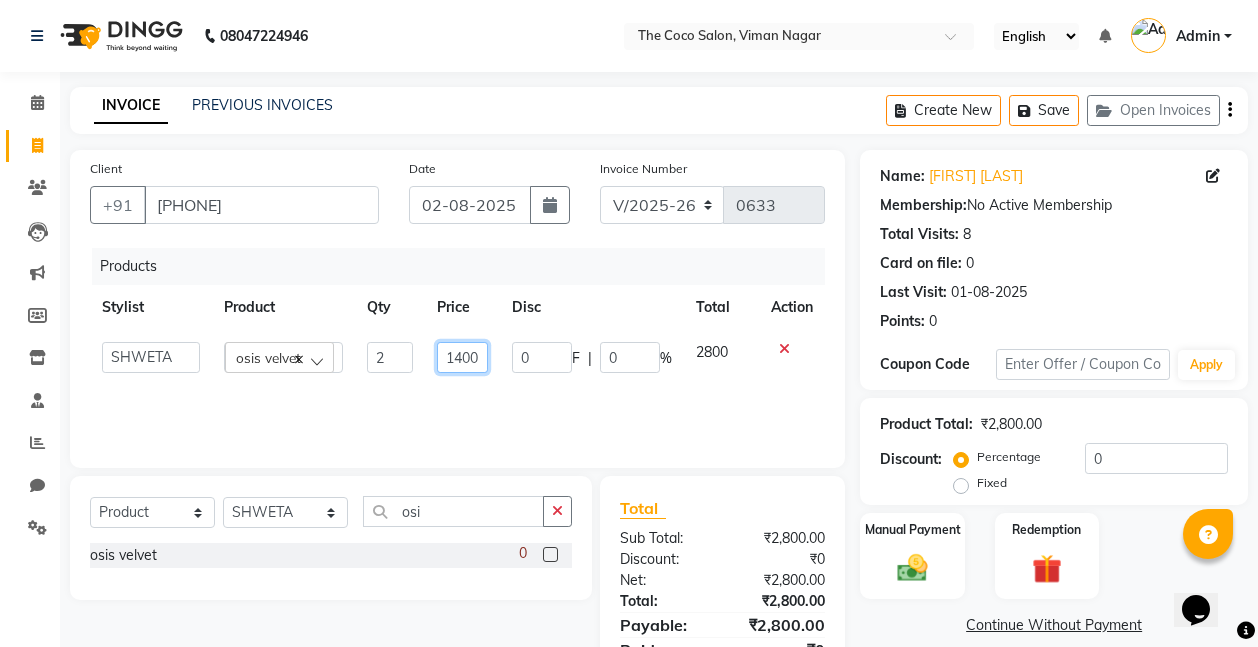 click on "1400" 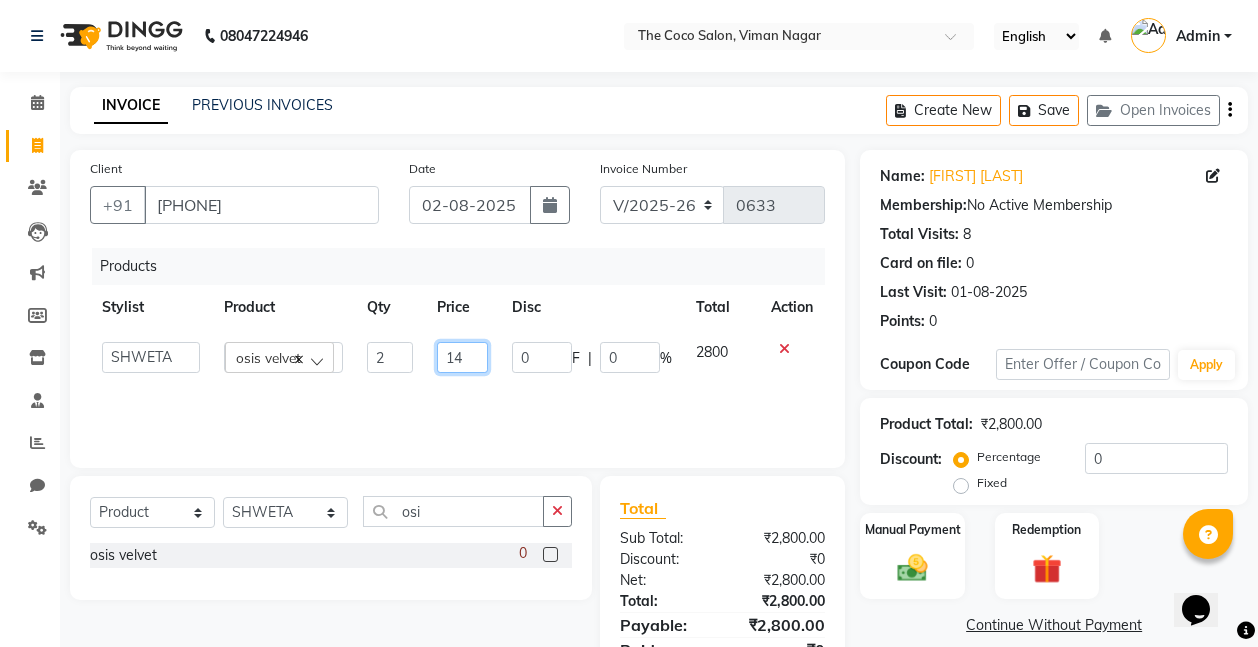 type on "1" 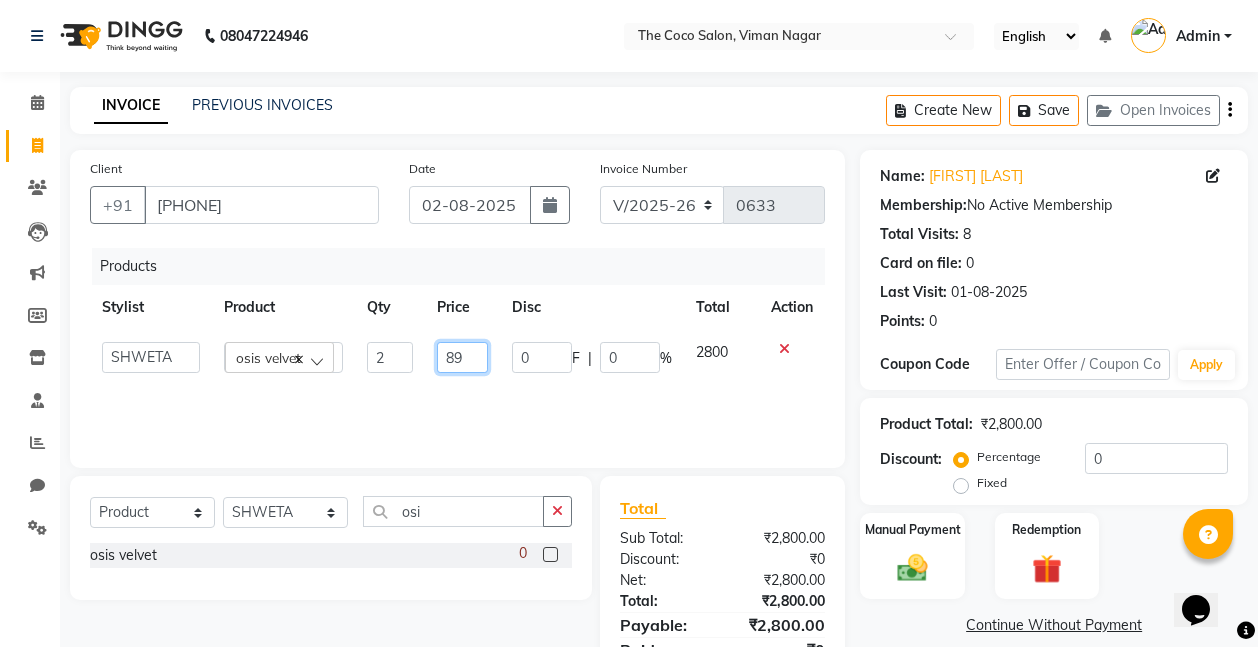 type on "898" 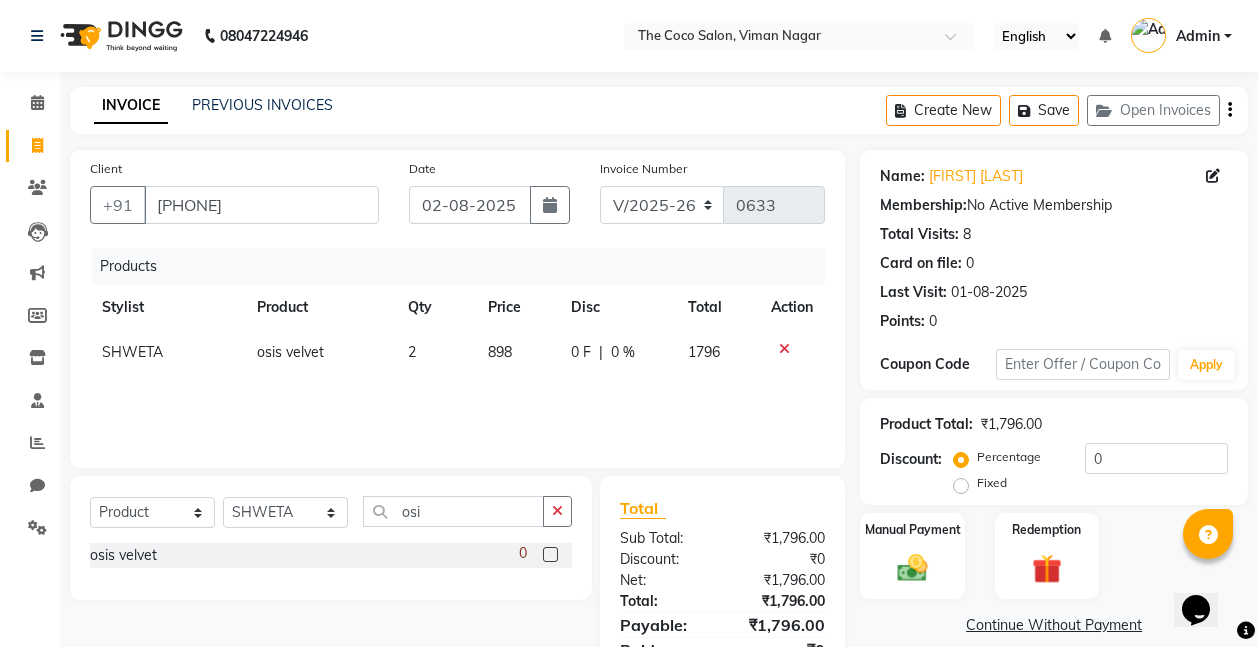 click on "Products Stylist Product Qty Price Disc Total Action [FIRST] [FIRST] [FIRST] [FIRST] [FIRST] osis velvet 2 898 0 F | 0 % 1796" 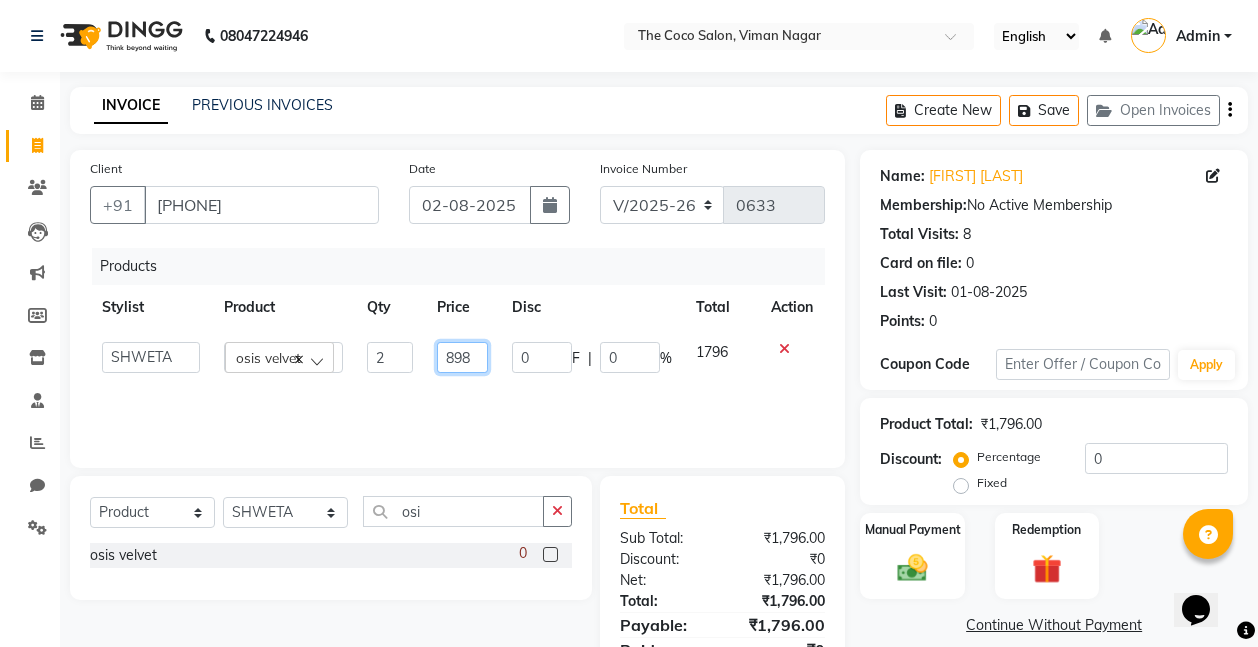 click on "898" 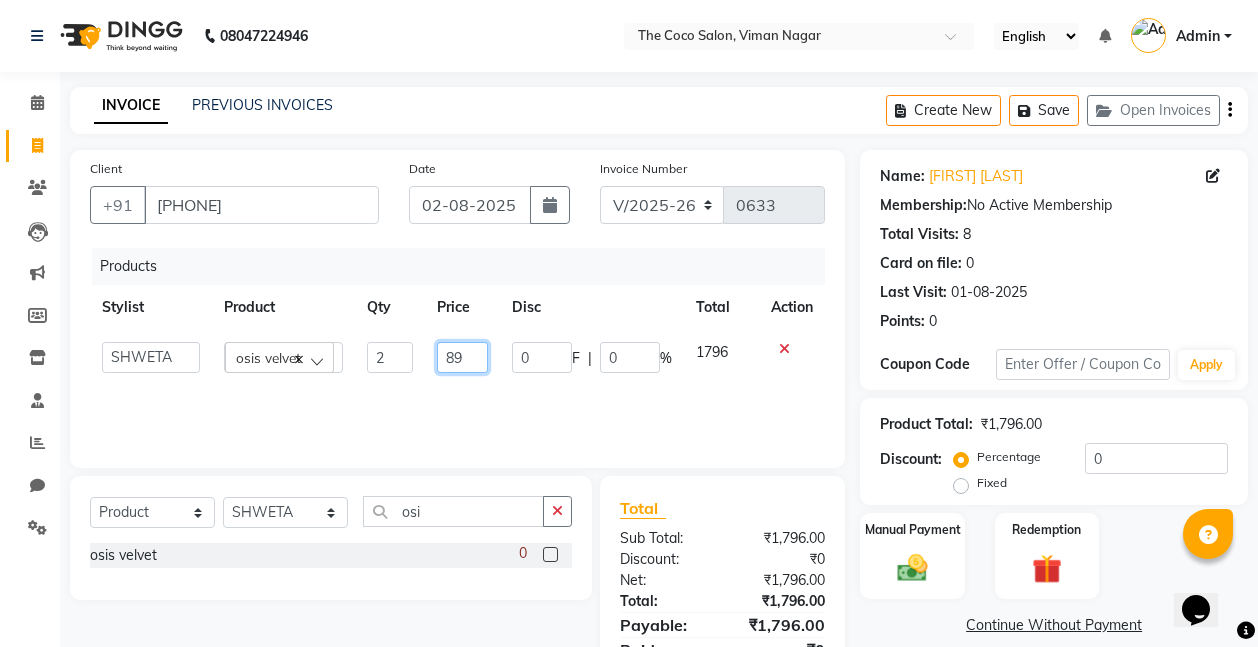 type on "8" 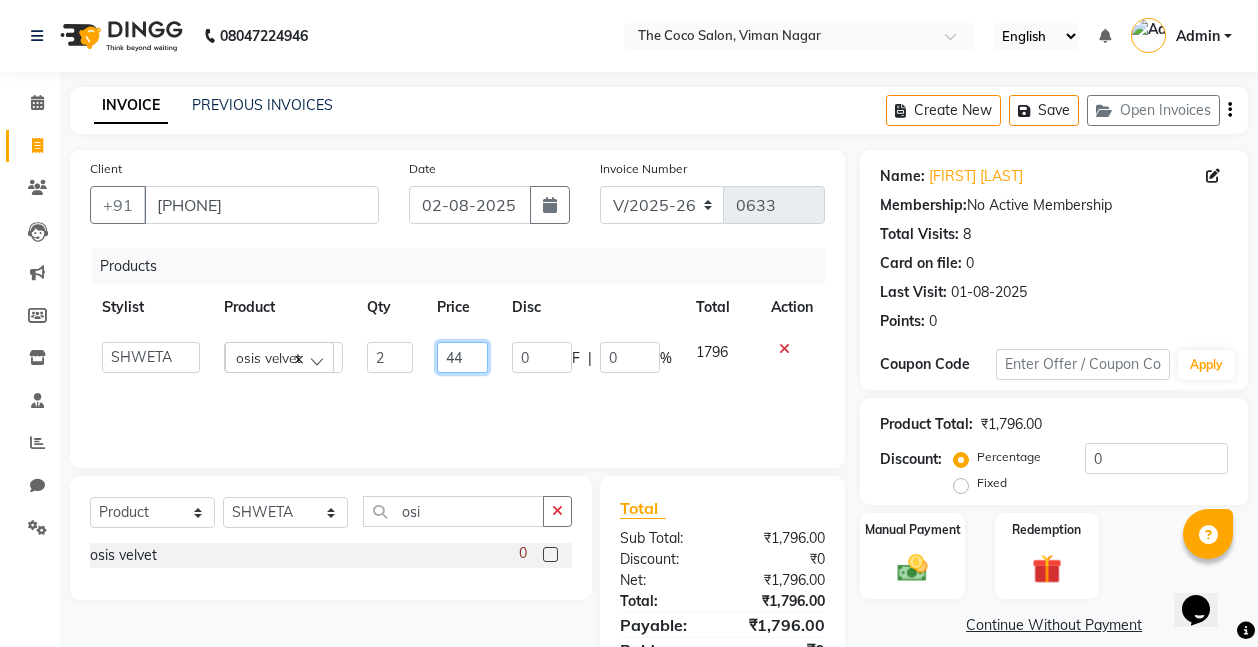 type on "449" 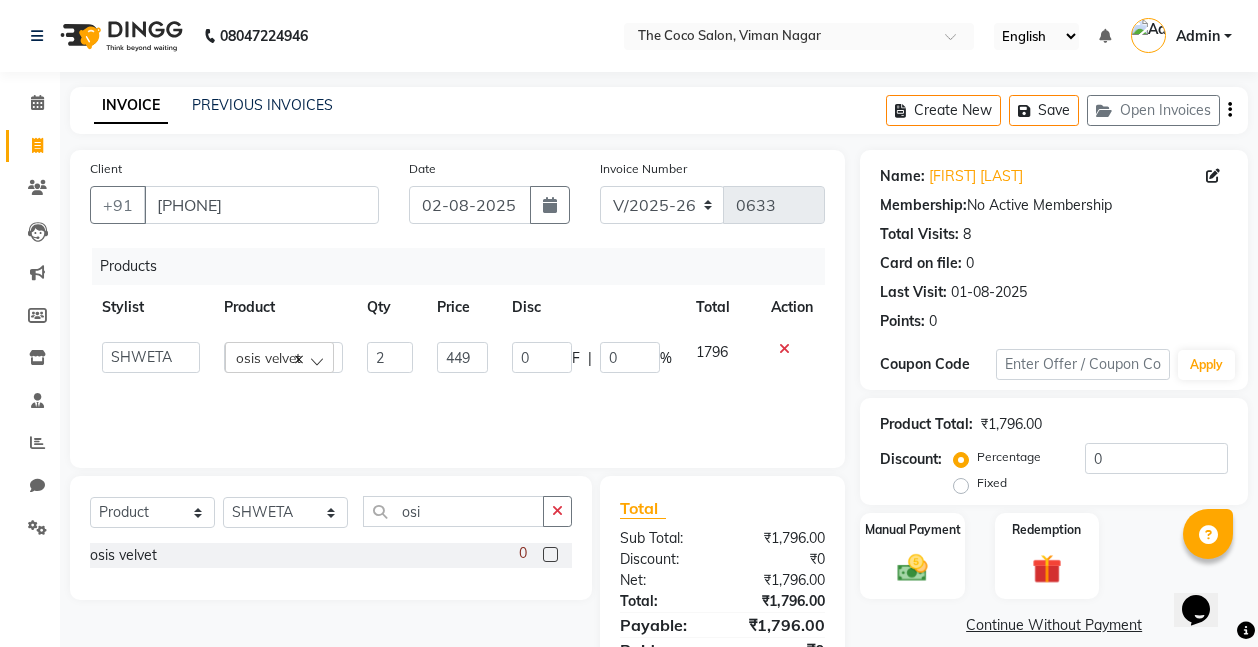 click on "Products Stylist Product Qty Price Disc Total Action [FIRST] [FIRST] [FIRST] [FIRST] [FIRST] milk shake cold brunette shampoo 1 1600 0 F | 0 % 1600 [FIRST] mike shake cold brunette 1 1700 0 F | 0 % 1700" 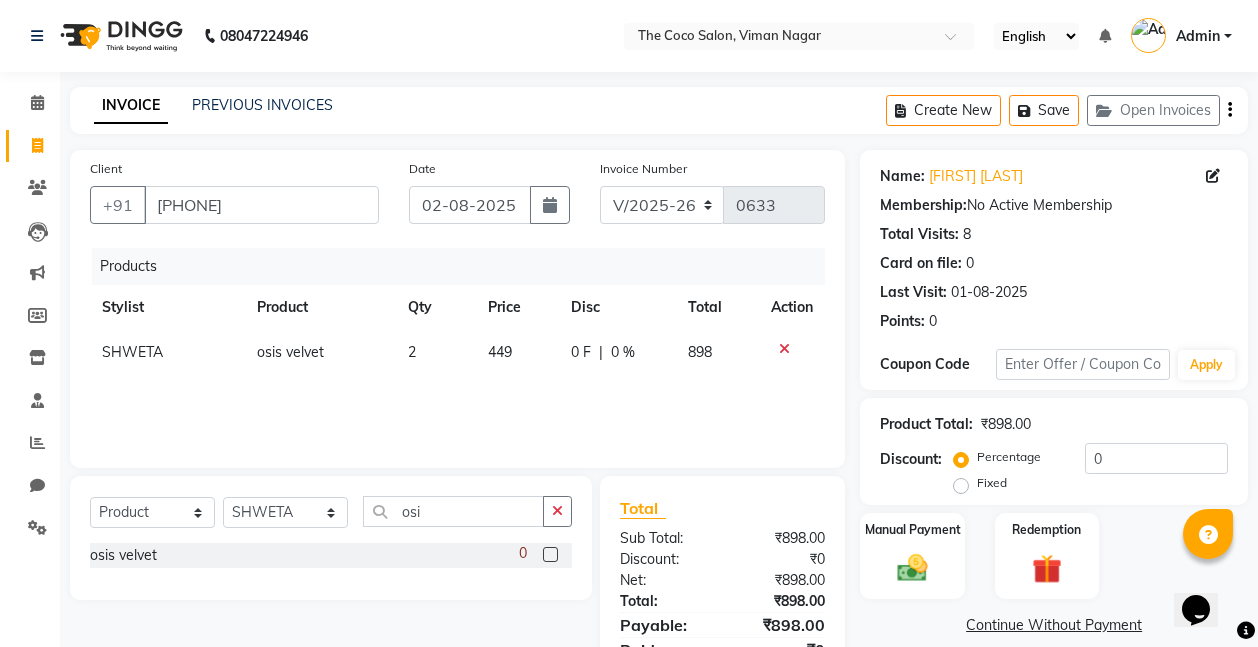 scroll, scrollTop: 90, scrollLeft: 0, axis: vertical 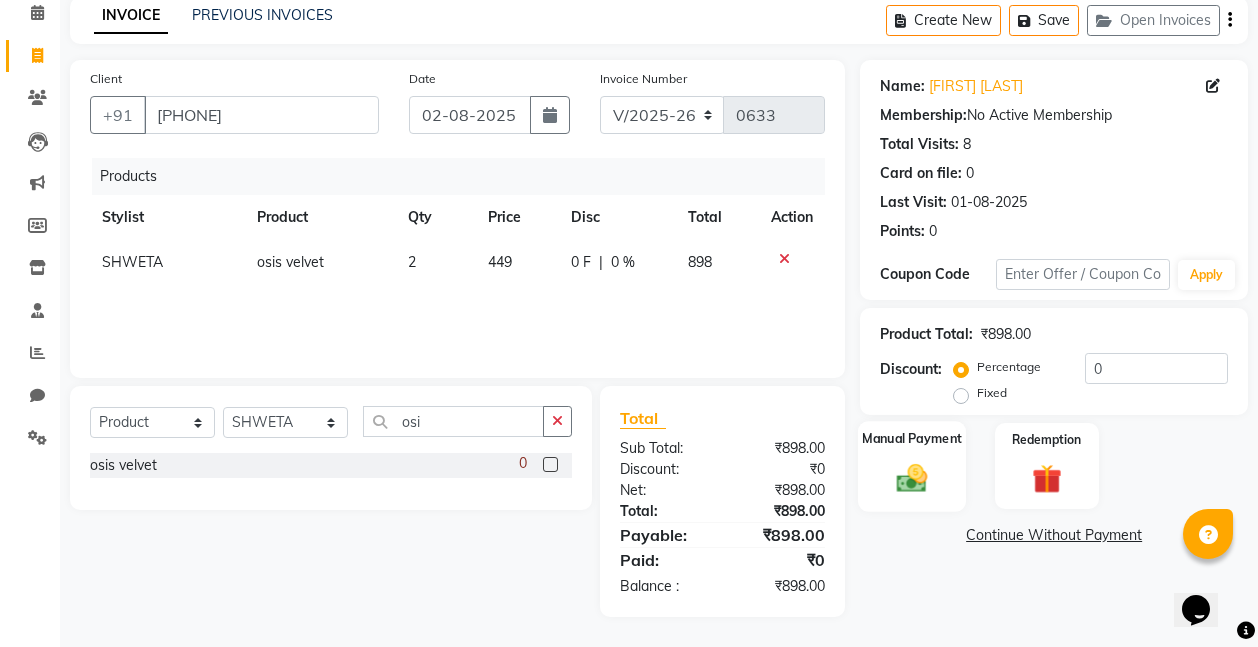 click on "Manual Payment" 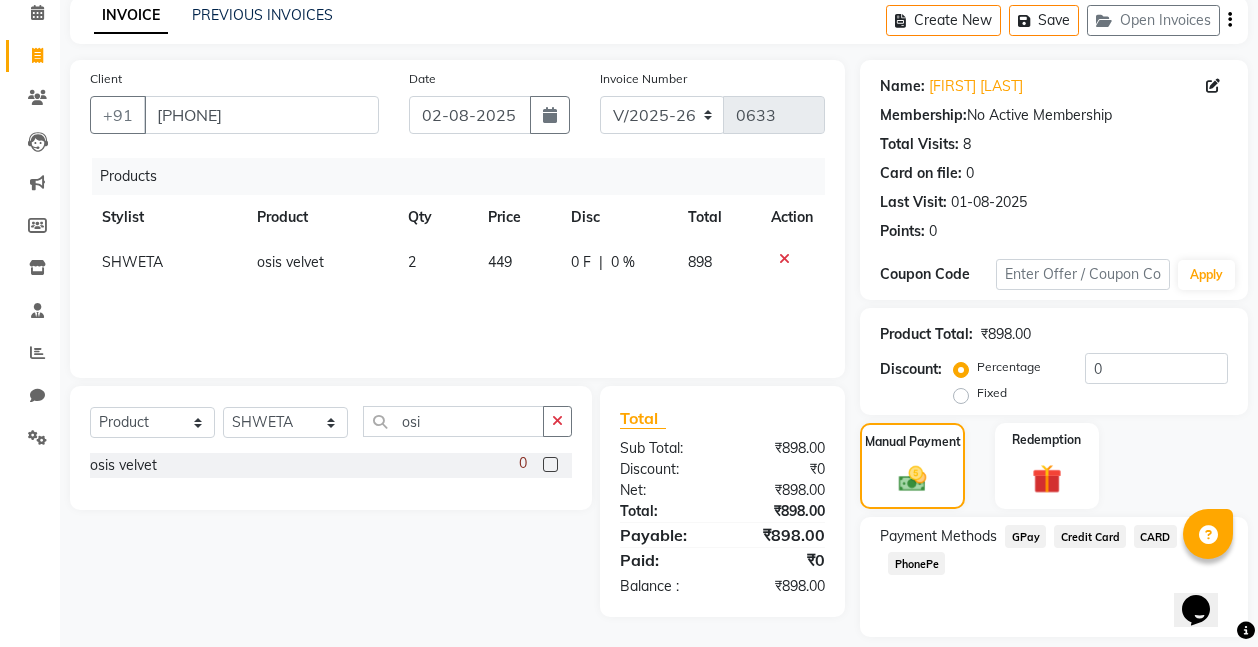 scroll, scrollTop: 151, scrollLeft: 0, axis: vertical 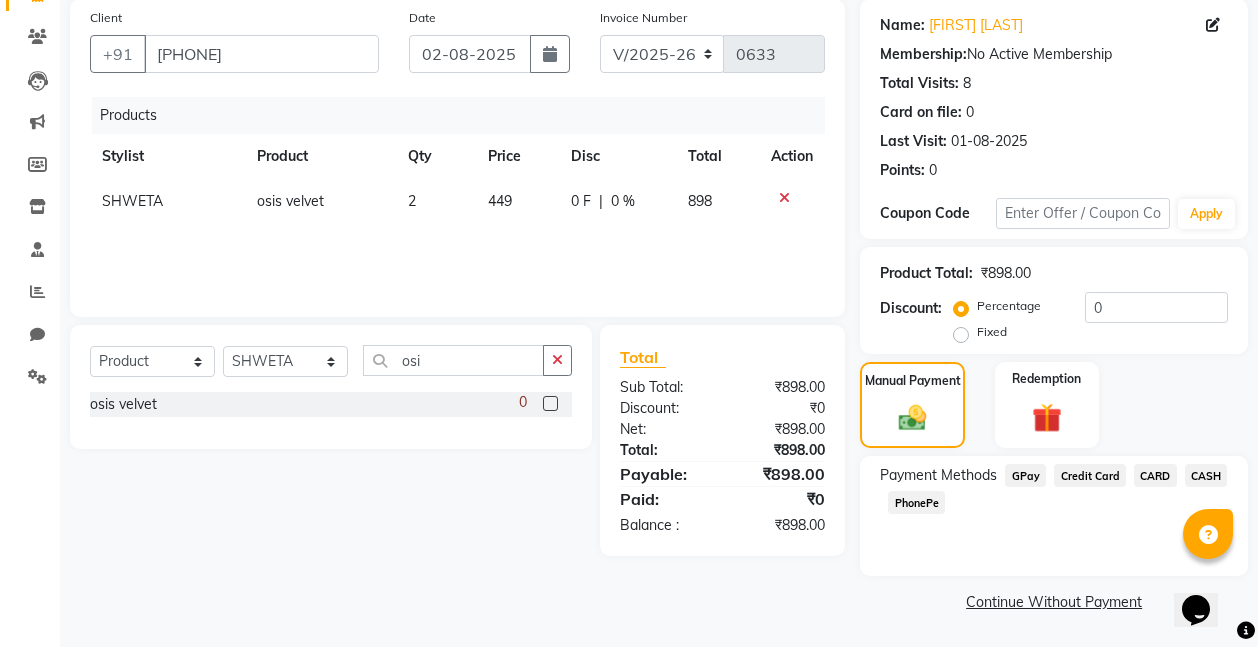 click on "CASH" 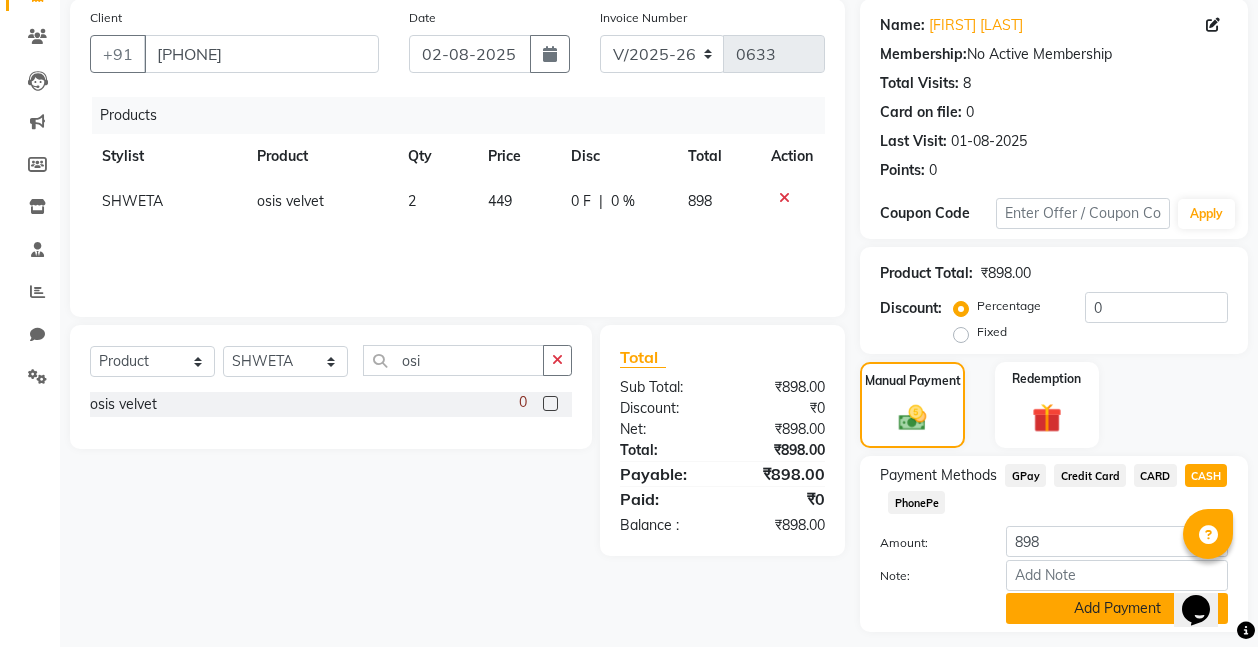 click on "Add Payment" 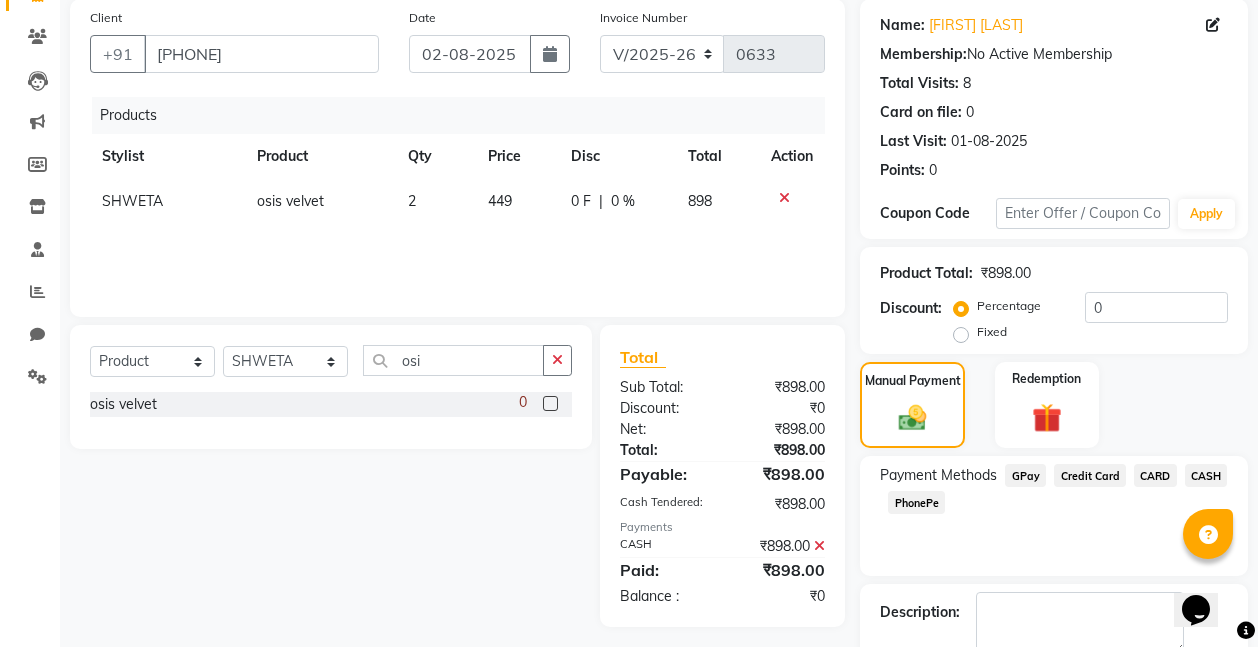 scroll, scrollTop: 264, scrollLeft: 0, axis: vertical 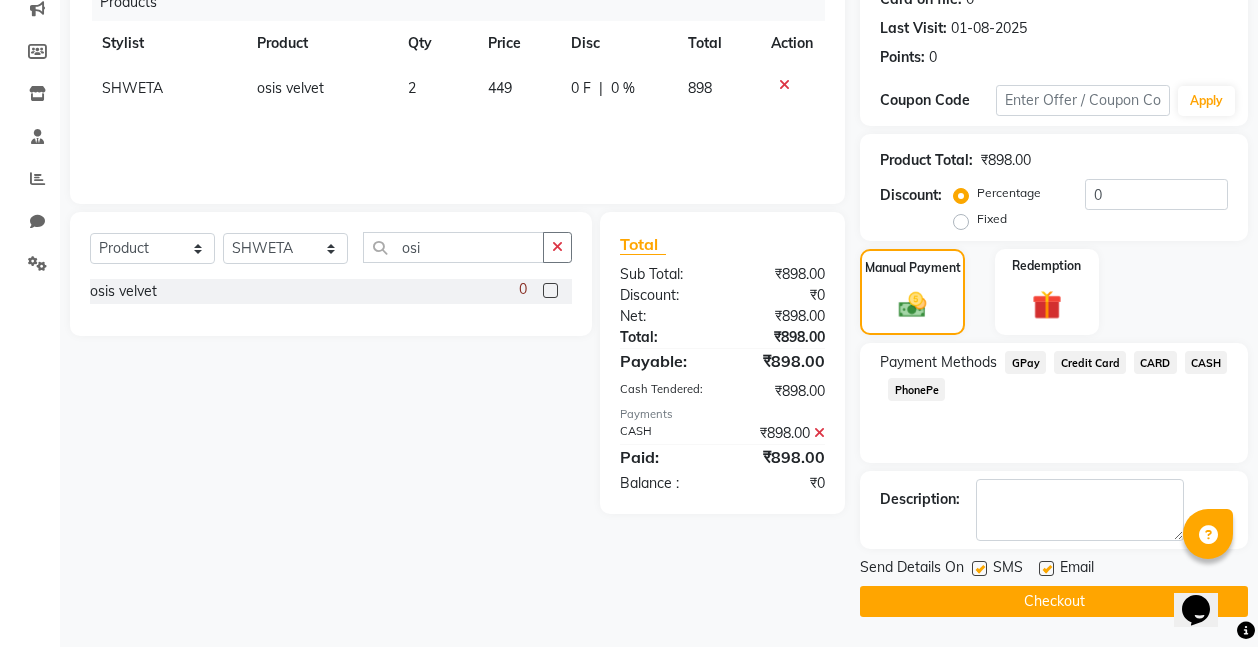 click on "Checkout" 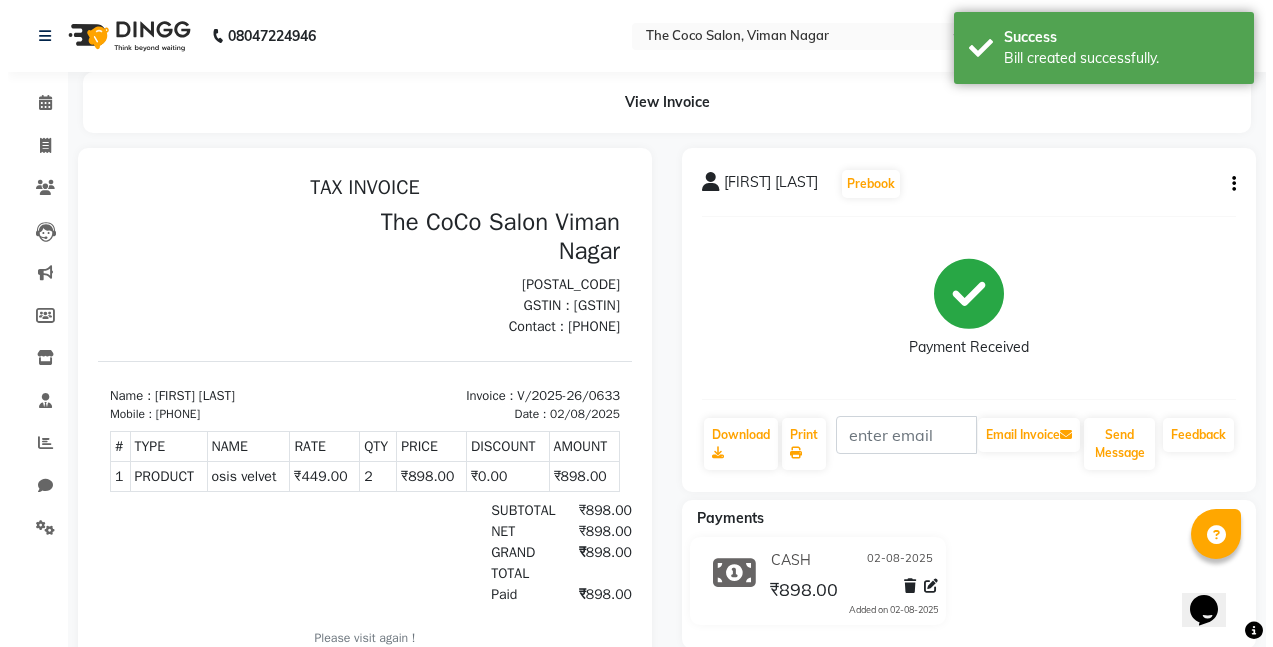 scroll, scrollTop: 0, scrollLeft: 0, axis: both 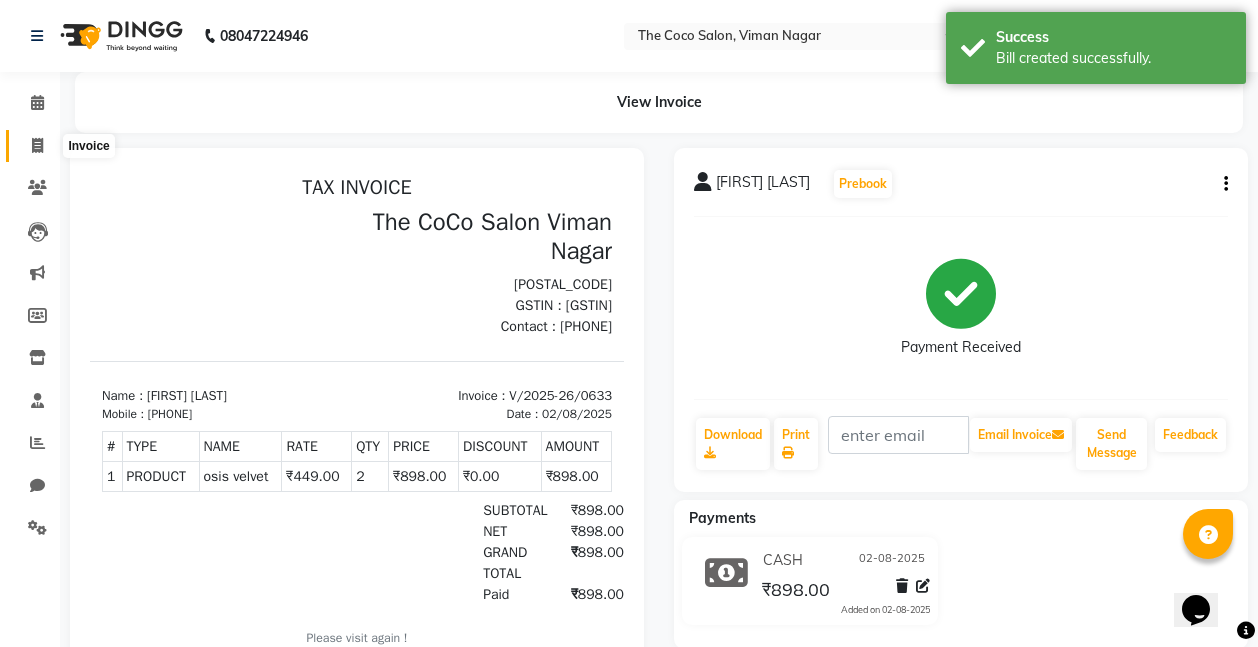 click 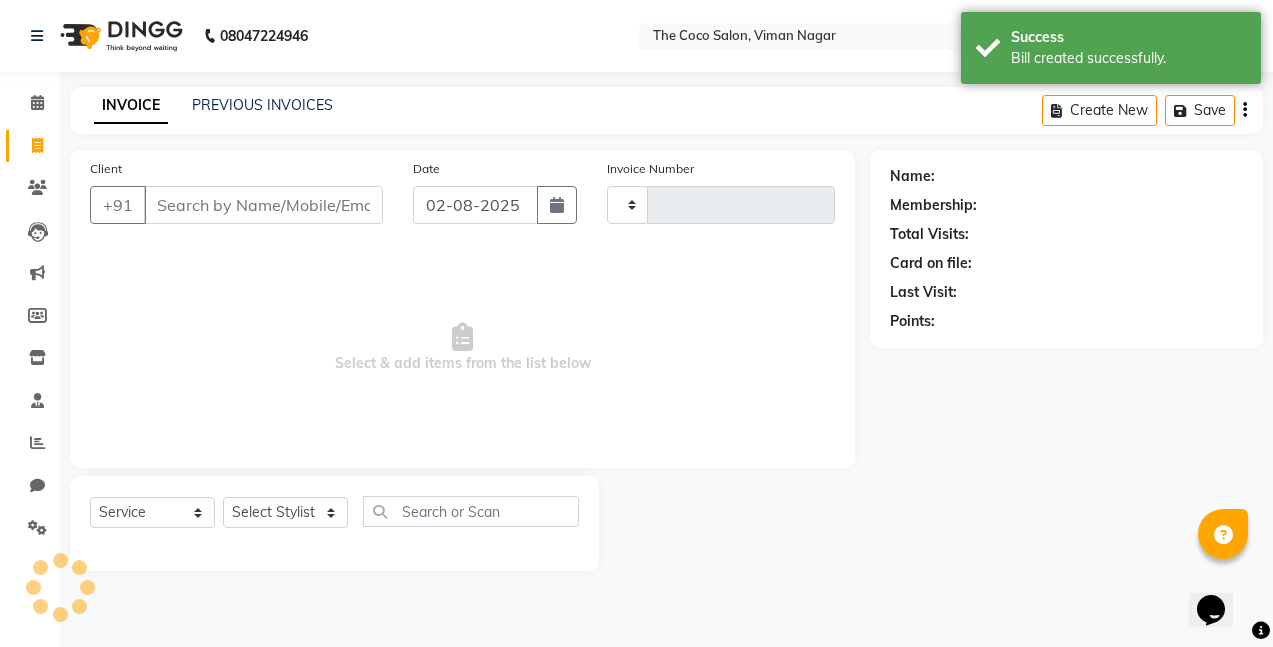 type on "0634" 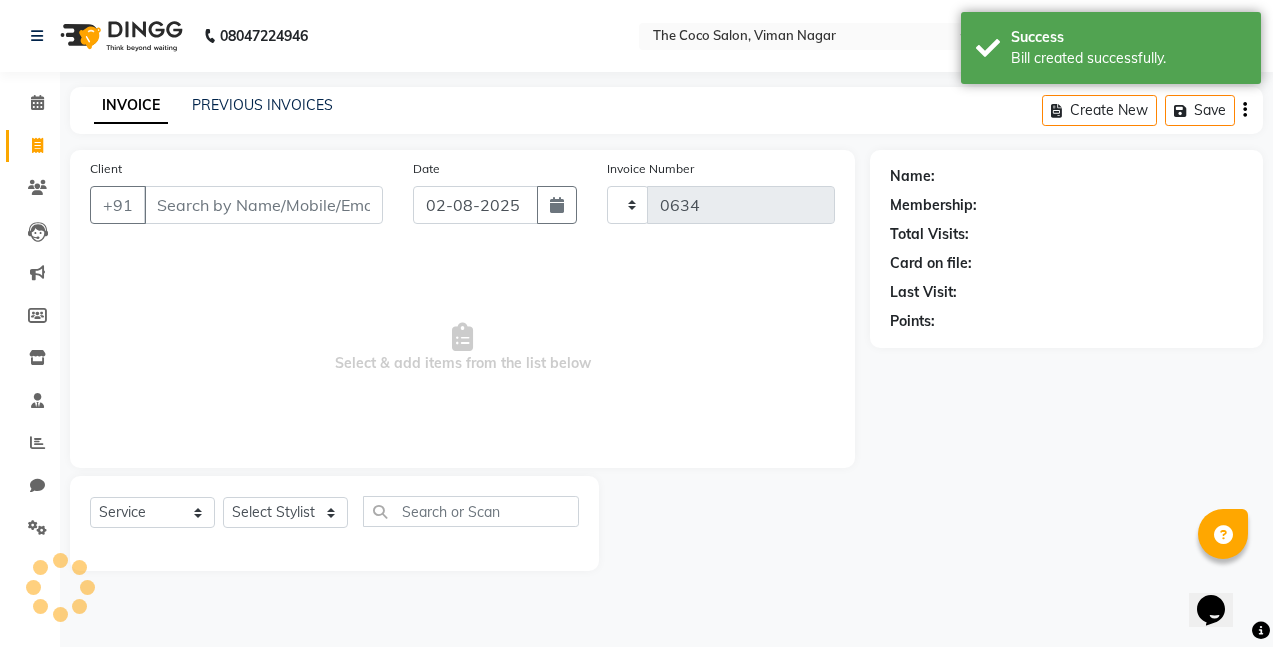select on "5542" 